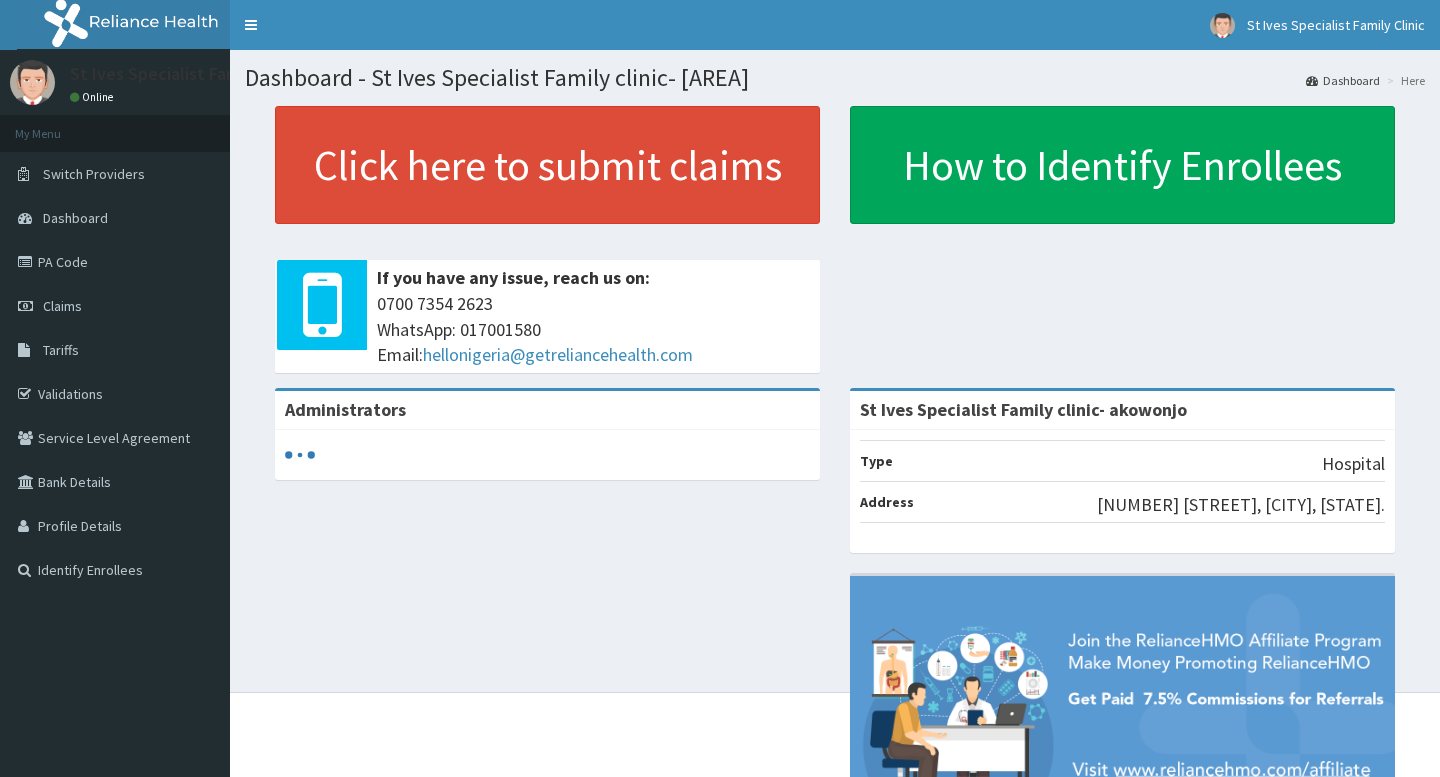 click on "PA Code" at bounding box center [115, 262] 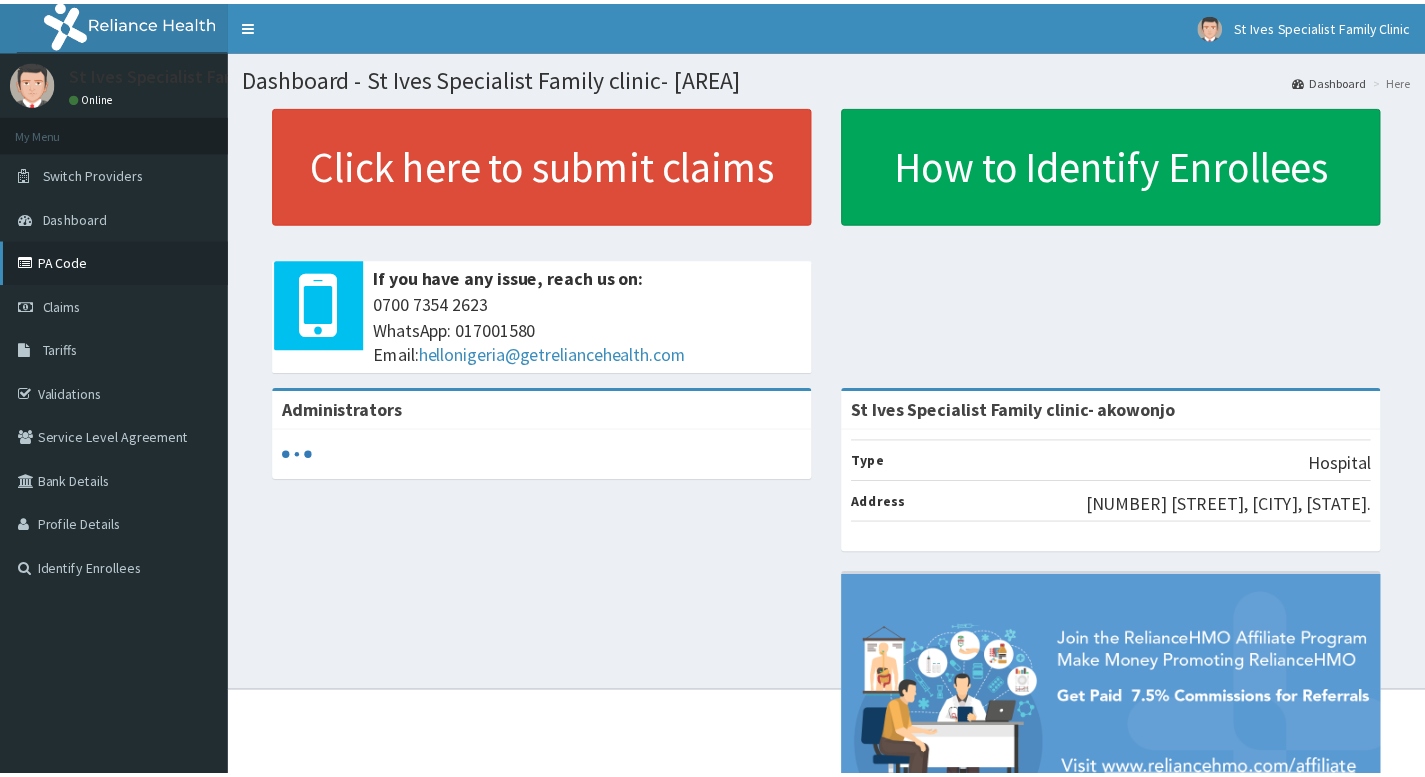 scroll, scrollTop: 0, scrollLeft: 0, axis: both 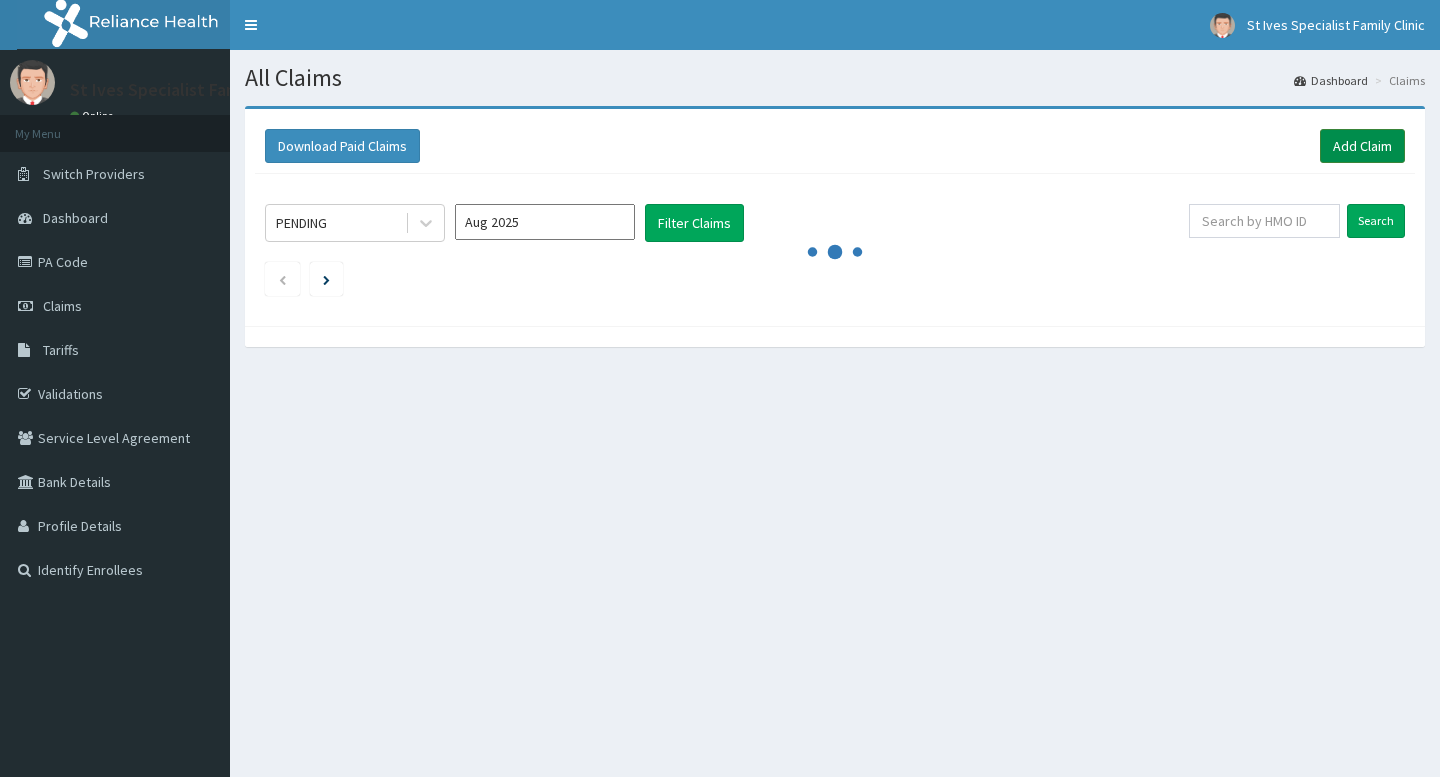 click on "Add Claim" at bounding box center [1362, 146] 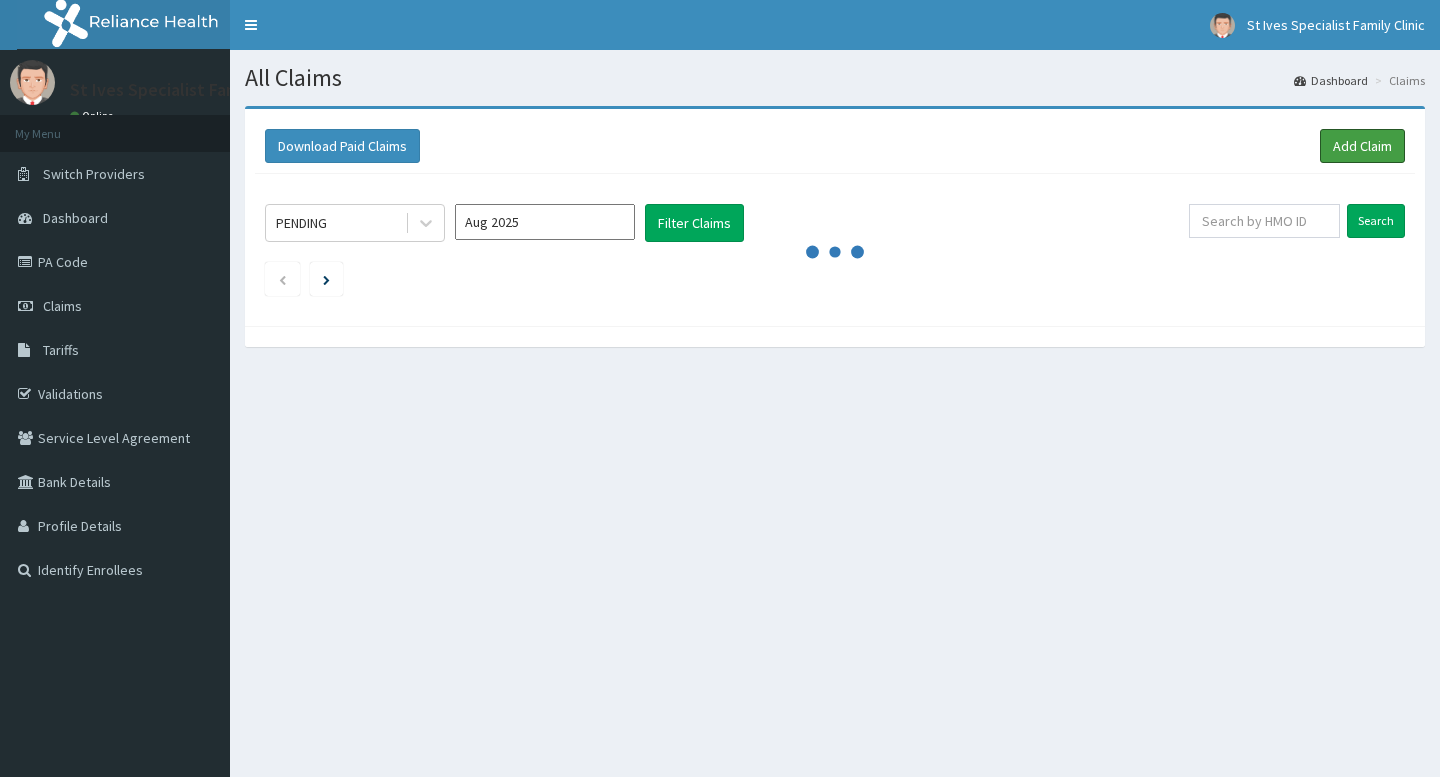 scroll, scrollTop: 0, scrollLeft: 0, axis: both 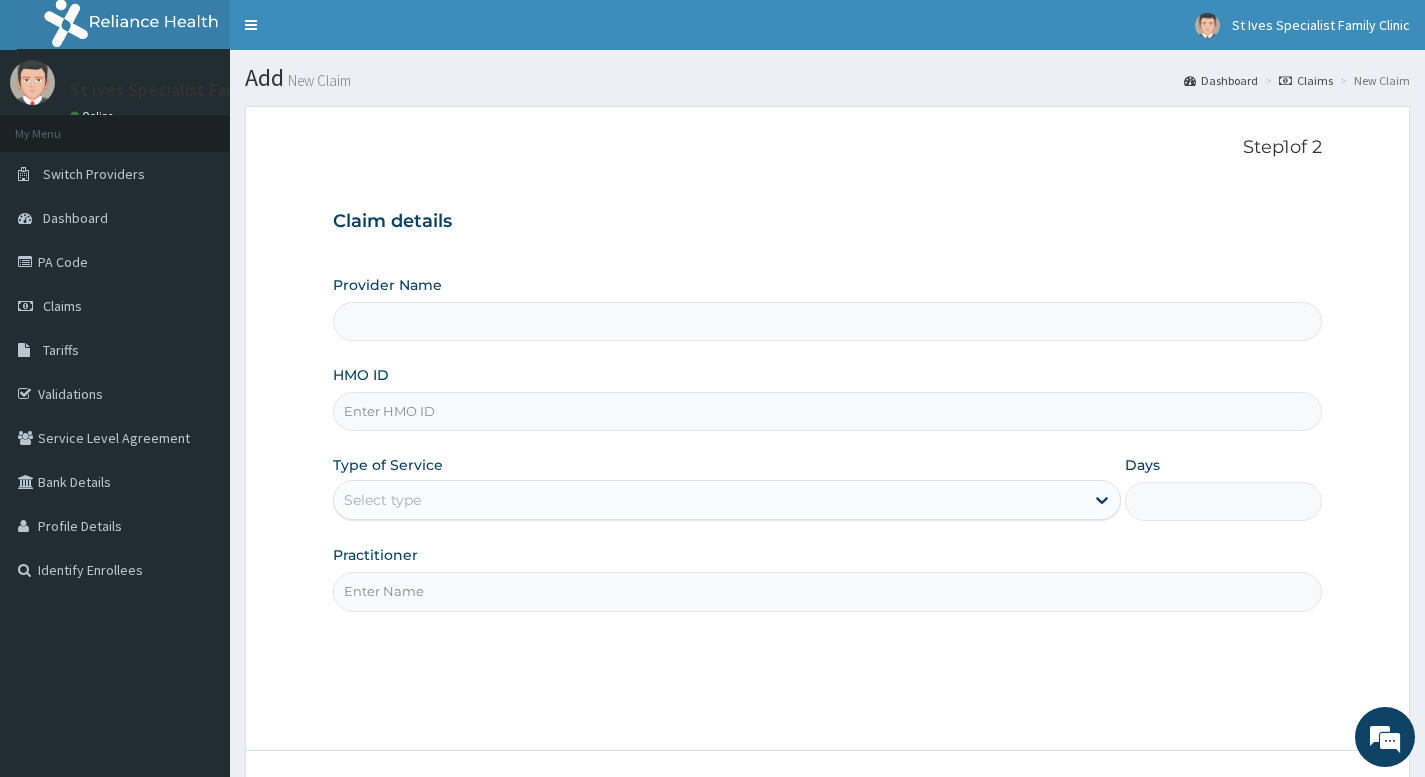 type on "St Ives Specialist Family clinic- akowonjo" 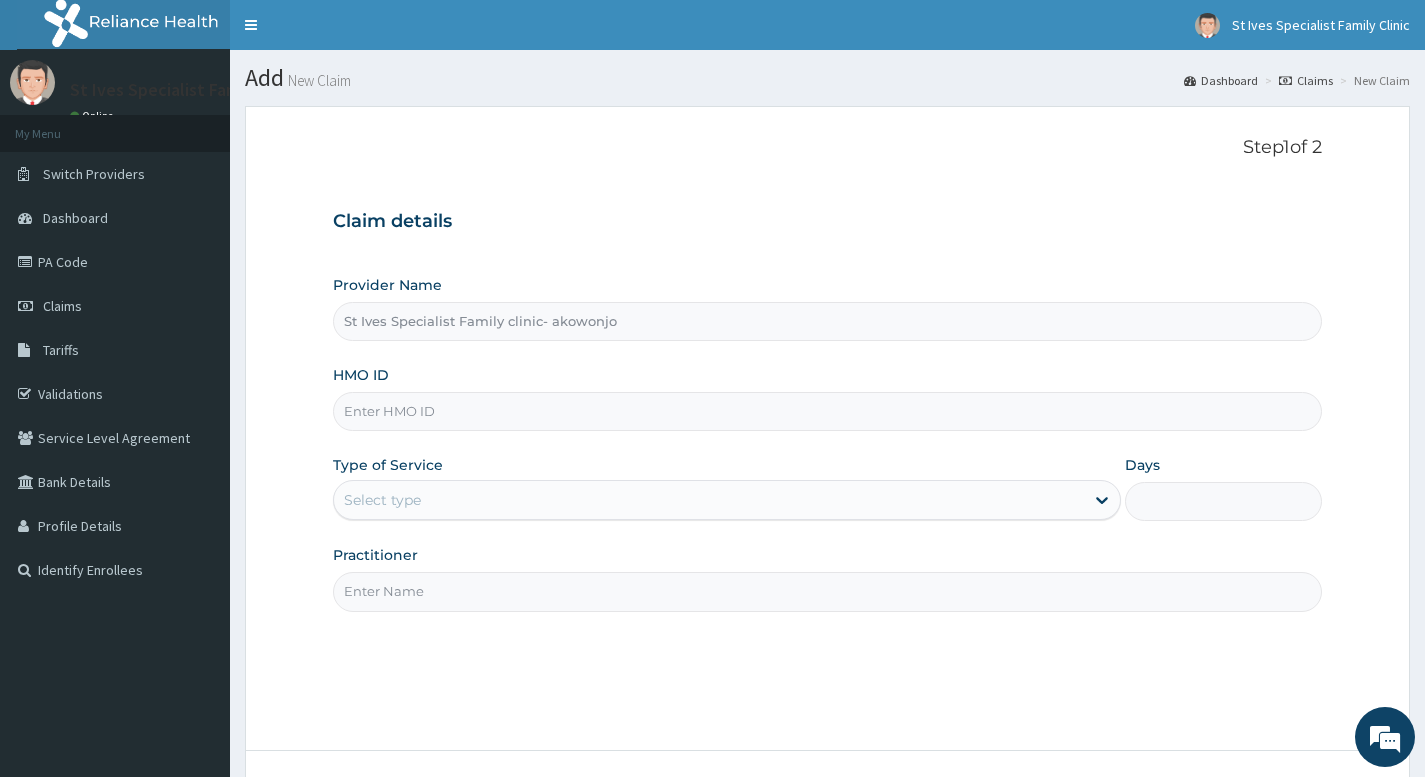 click on "HMO ID" at bounding box center (827, 411) 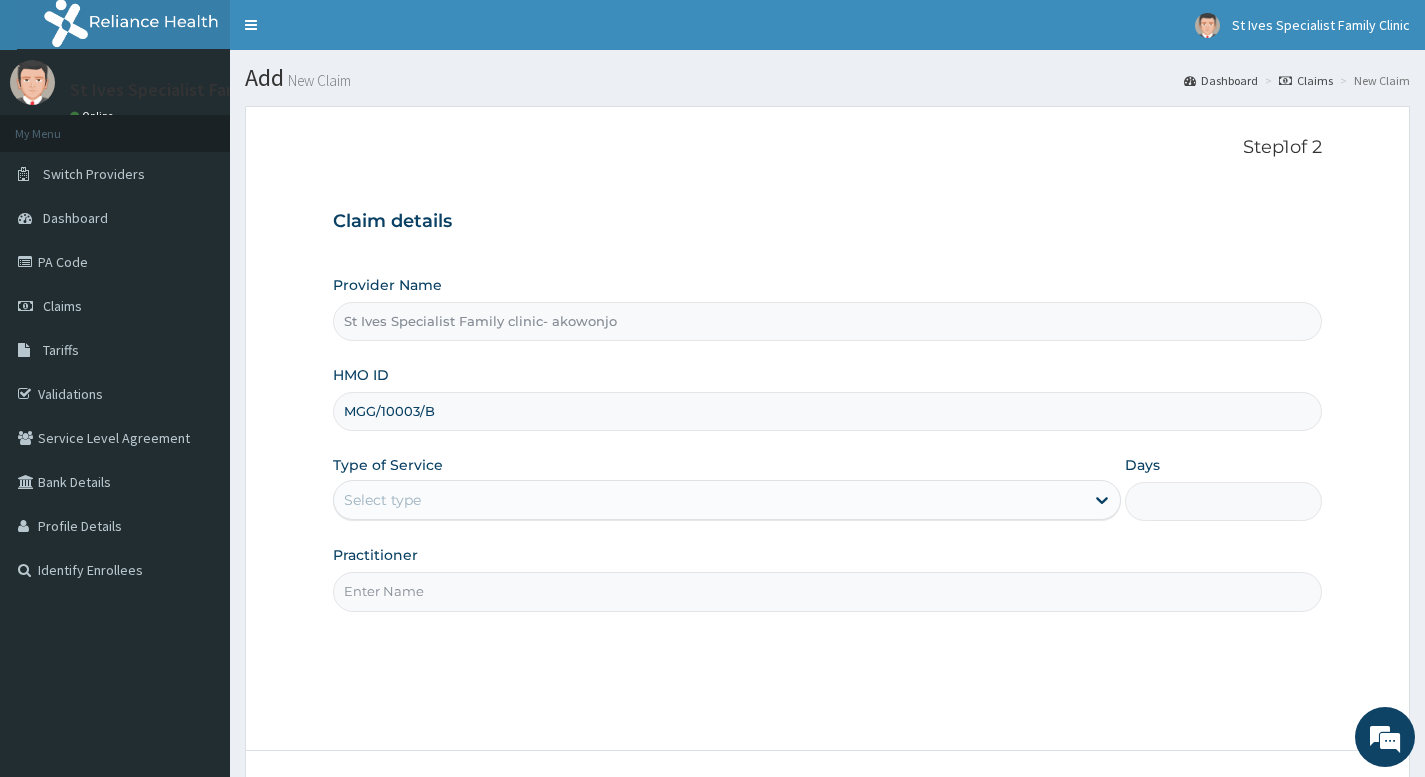 type on "MGG/10003/B" 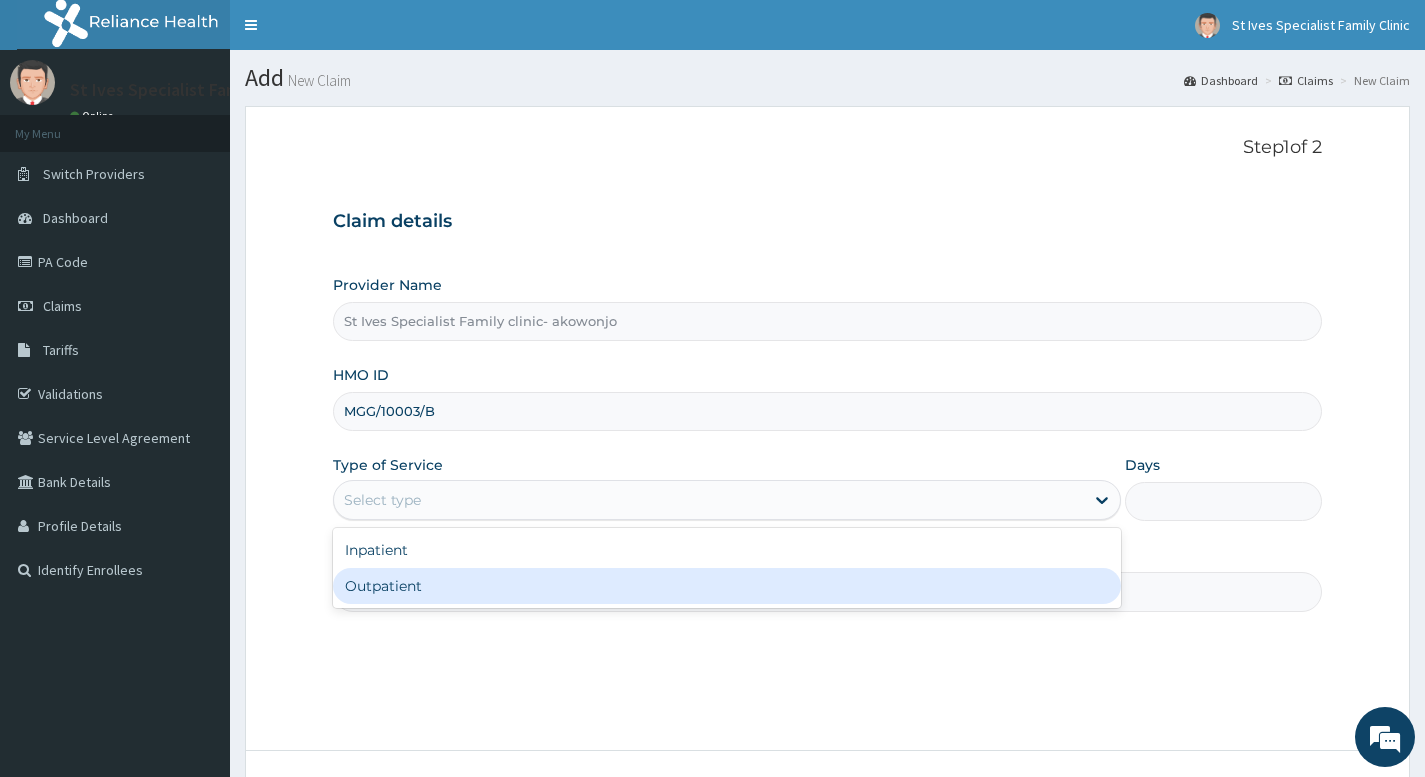 click on "Outpatient" at bounding box center [727, 586] 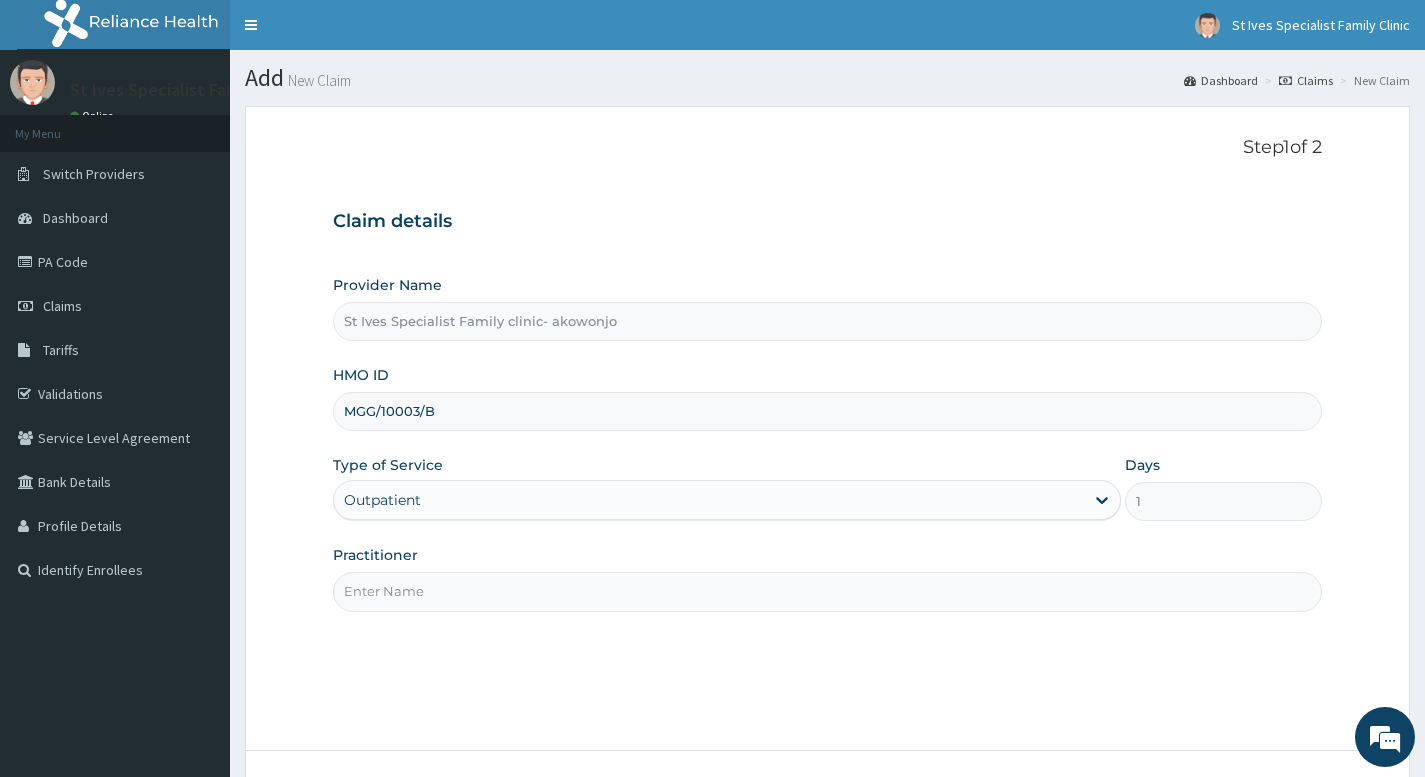 click on "Practitioner" at bounding box center (827, 591) 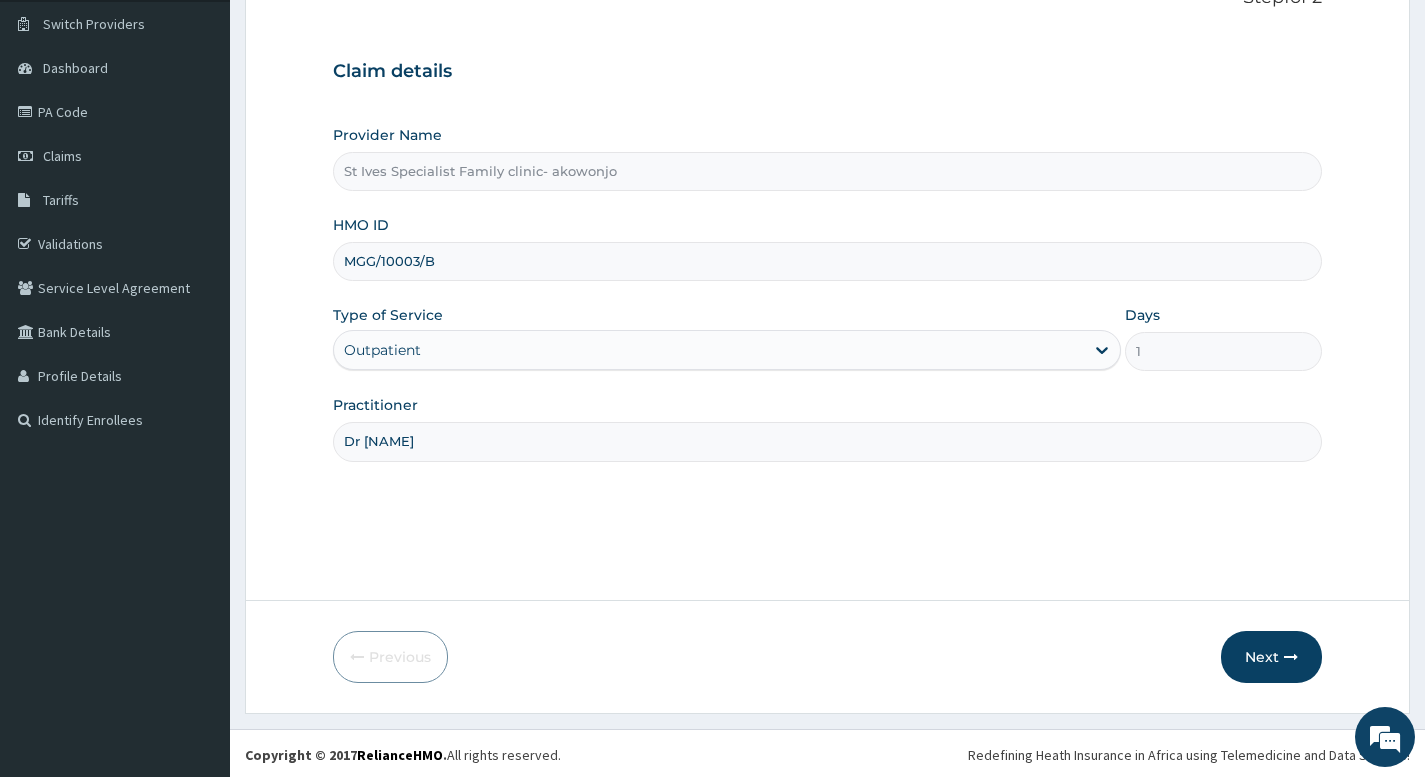 scroll, scrollTop: 153, scrollLeft: 0, axis: vertical 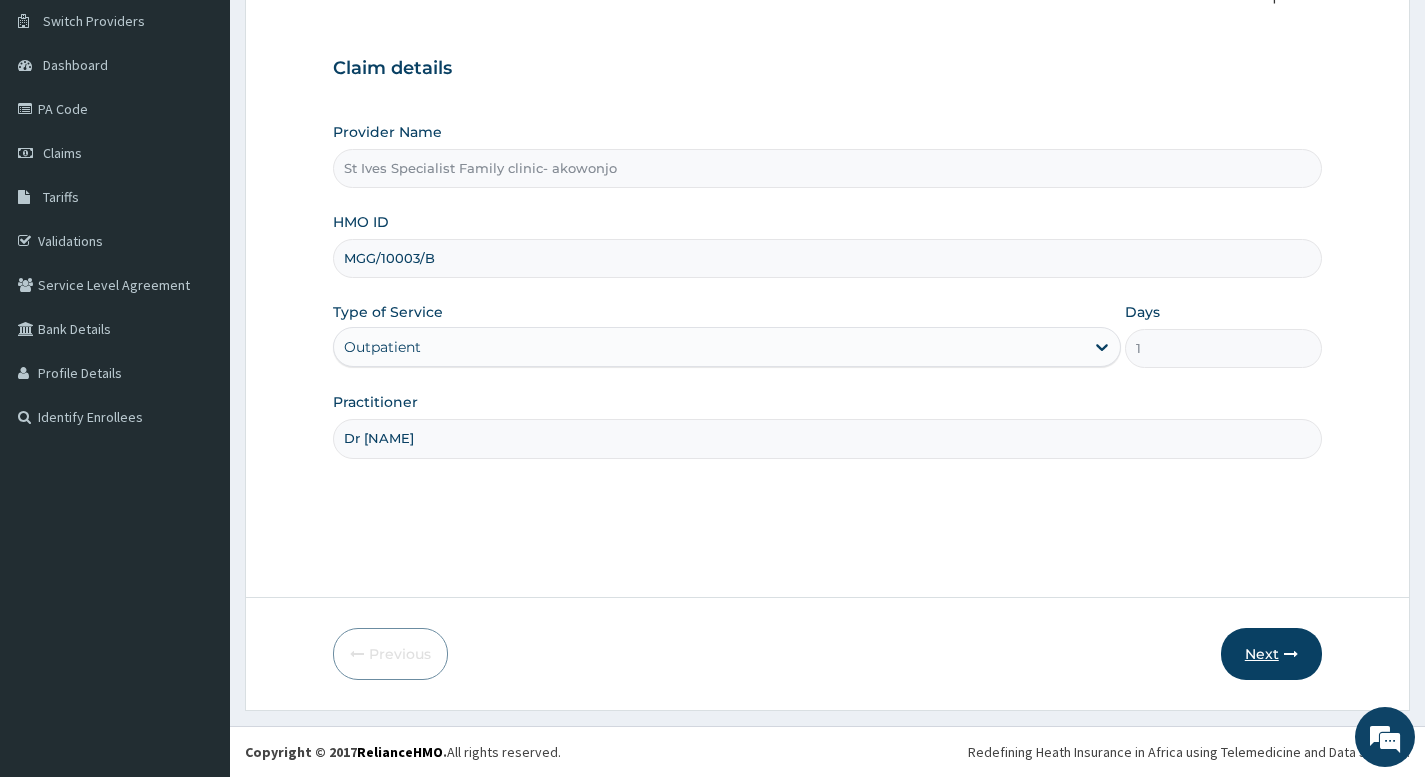 click at bounding box center [1291, 654] 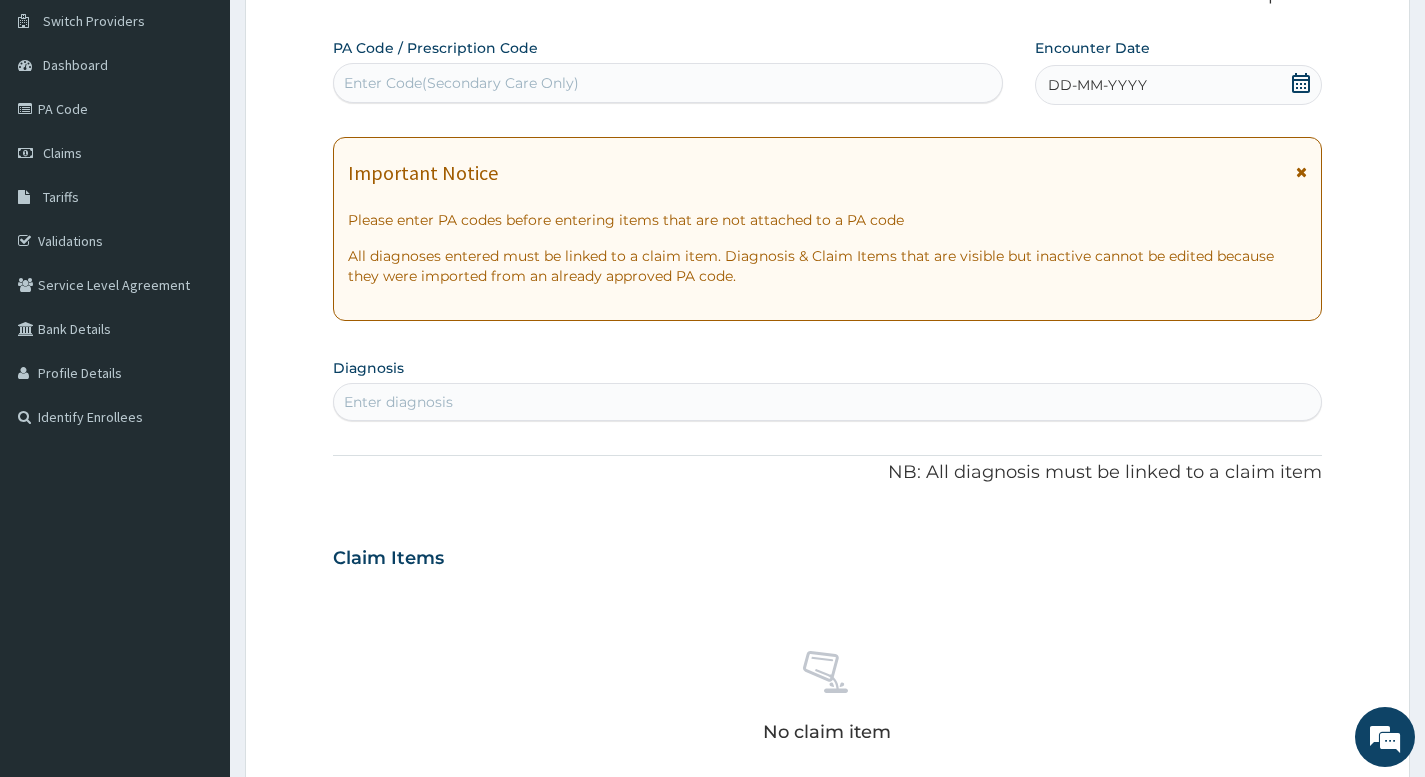 click 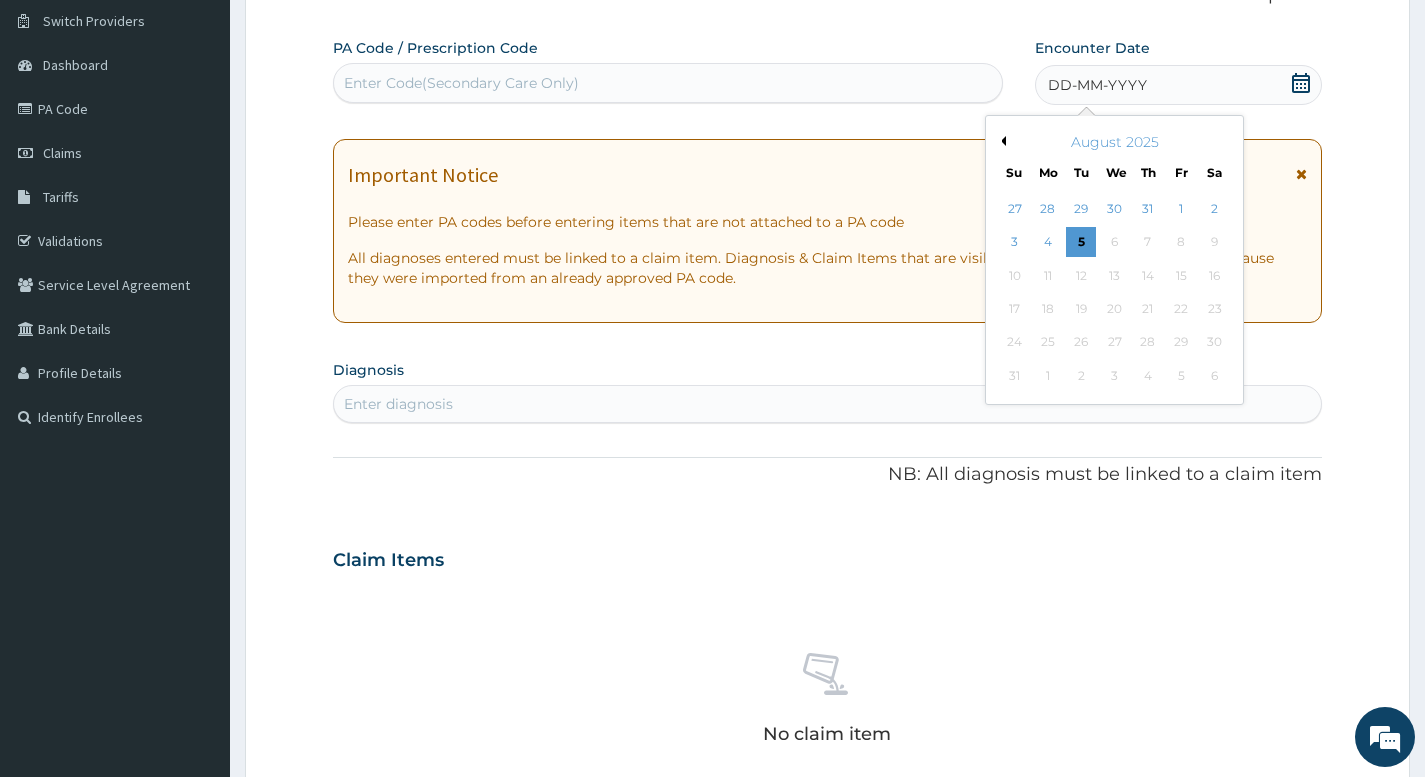 click on "August 2025" at bounding box center (1114, 142) 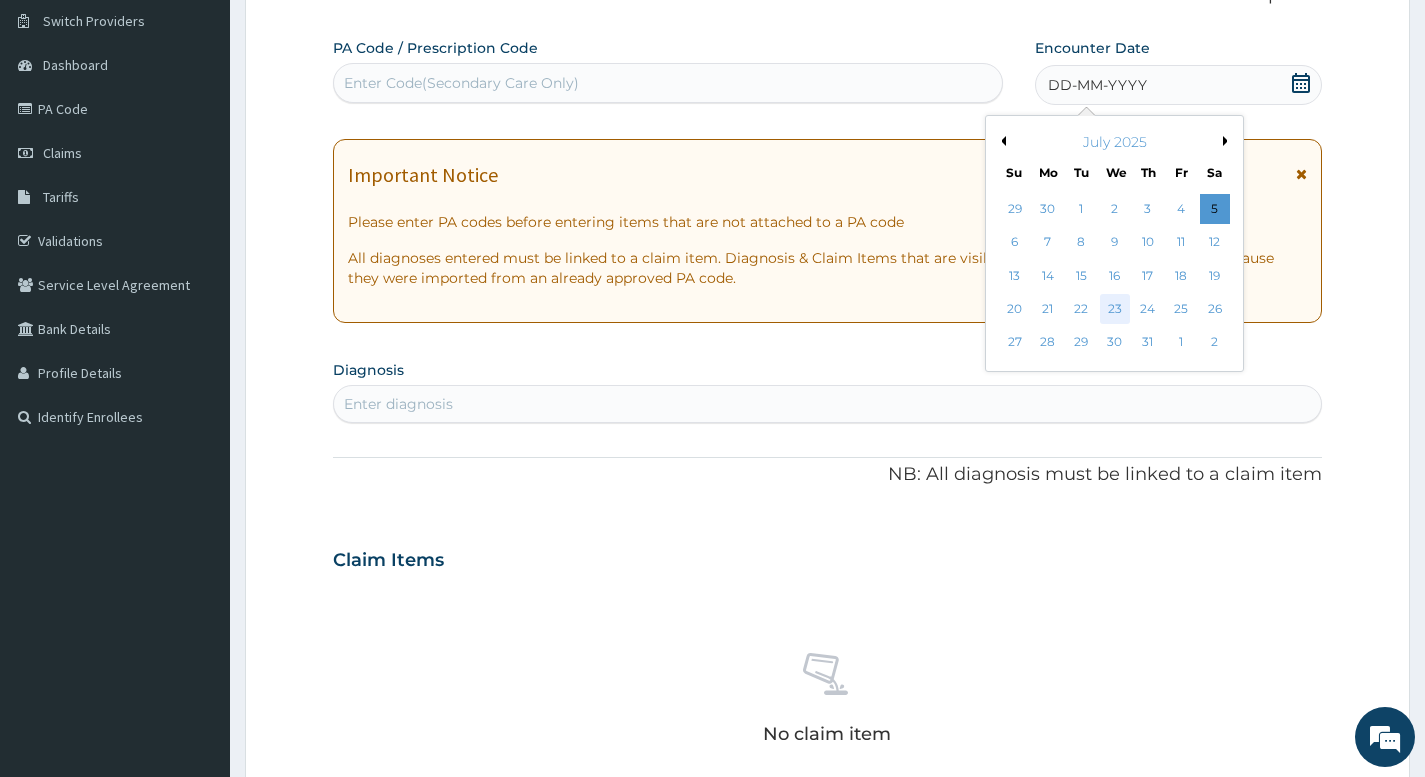 click on "23" at bounding box center [1114, 309] 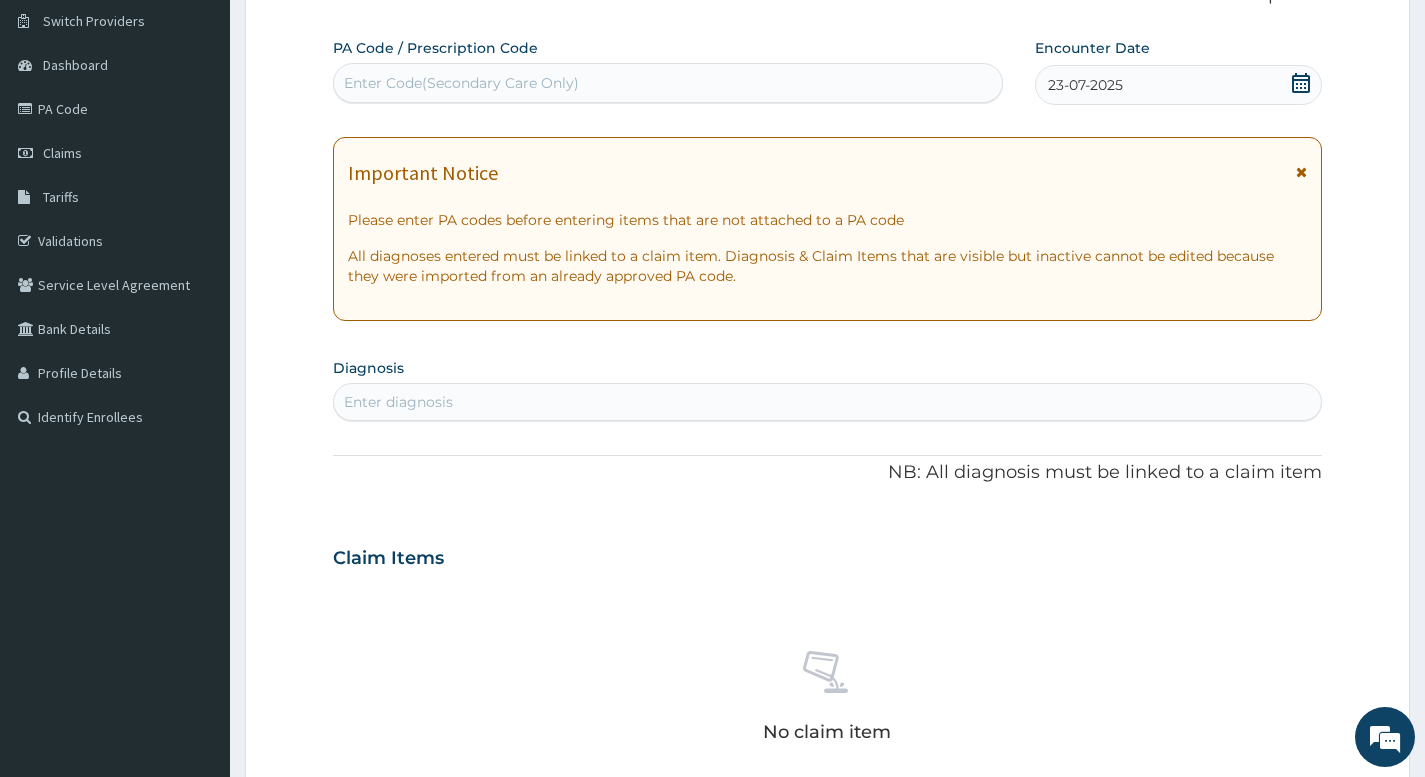 click on "Enter diagnosis" at bounding box center (827, 402) 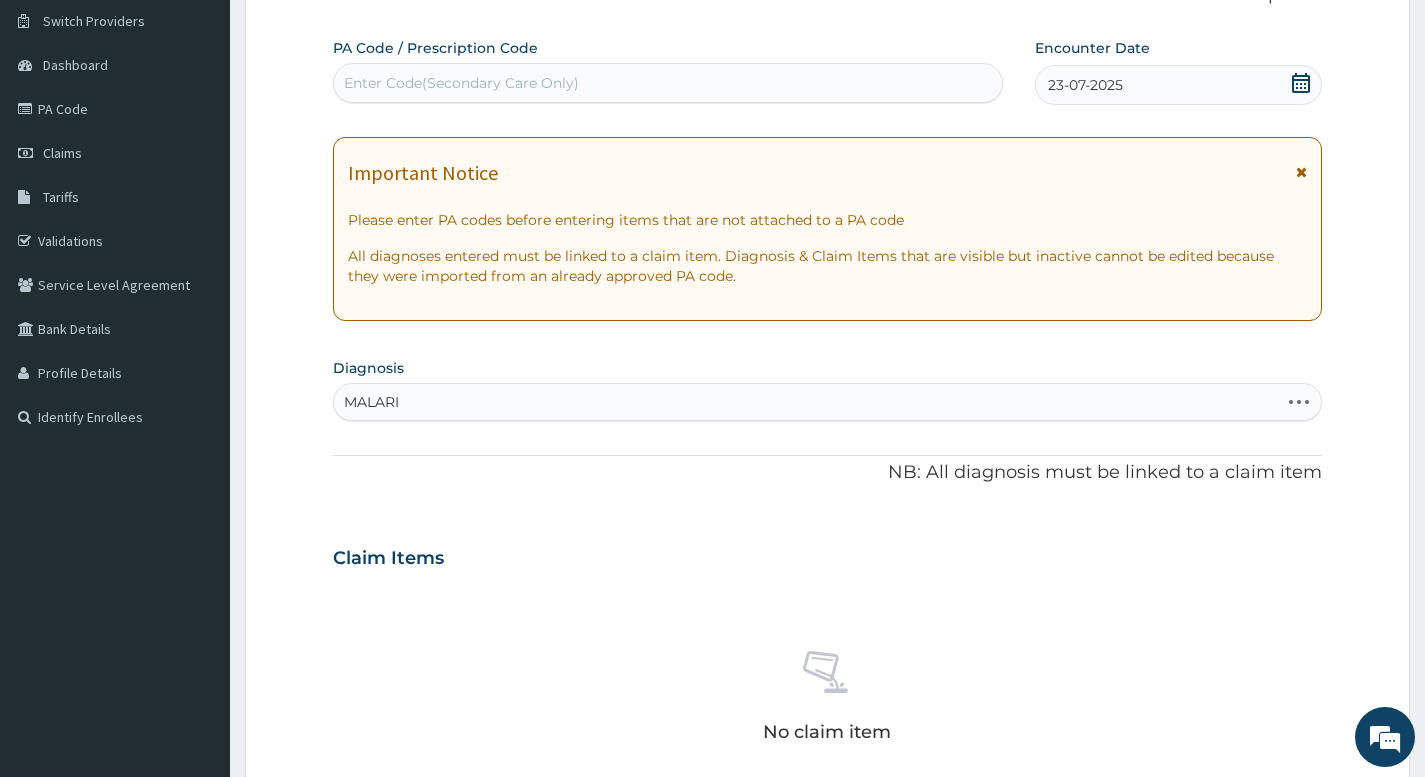 type on "MALARIA" 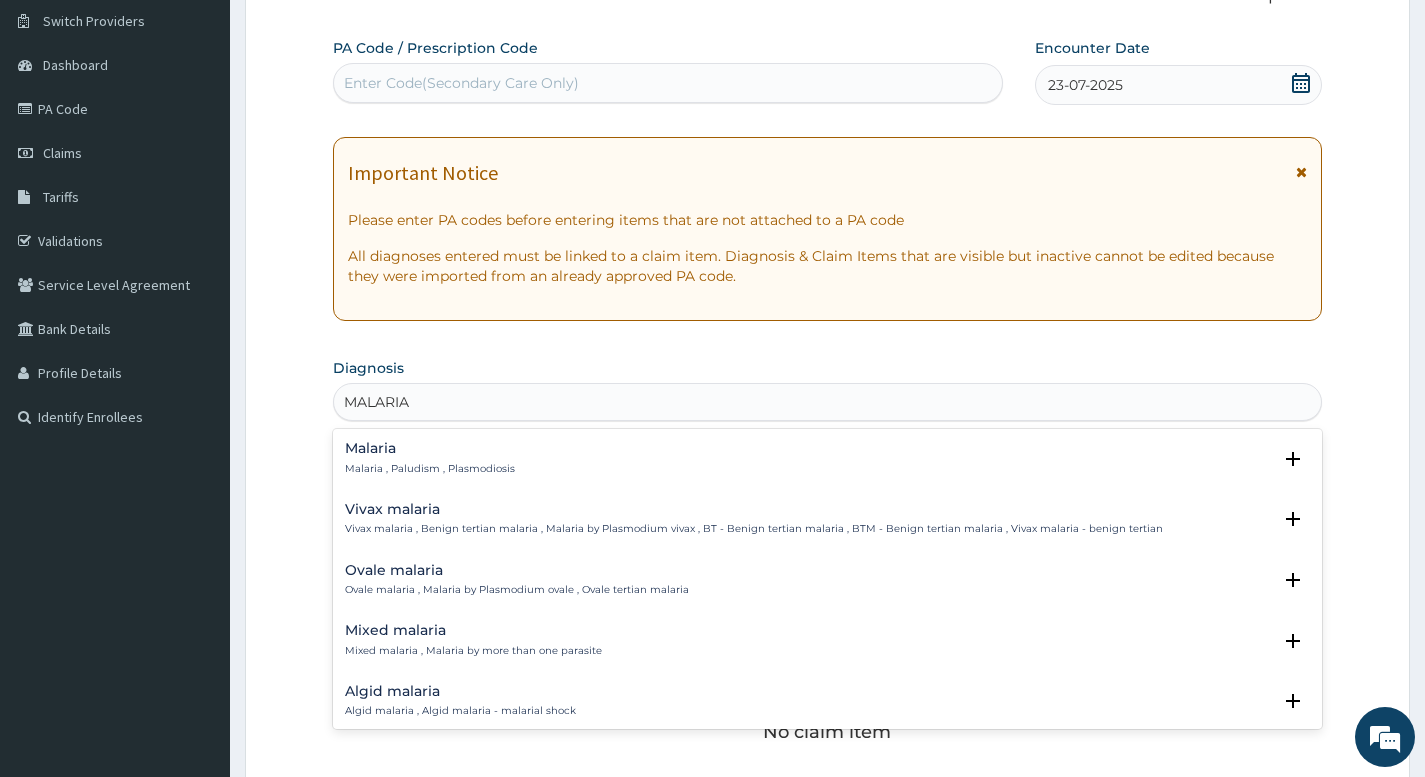 click on "Malaria" at bounding box center (430, 448) 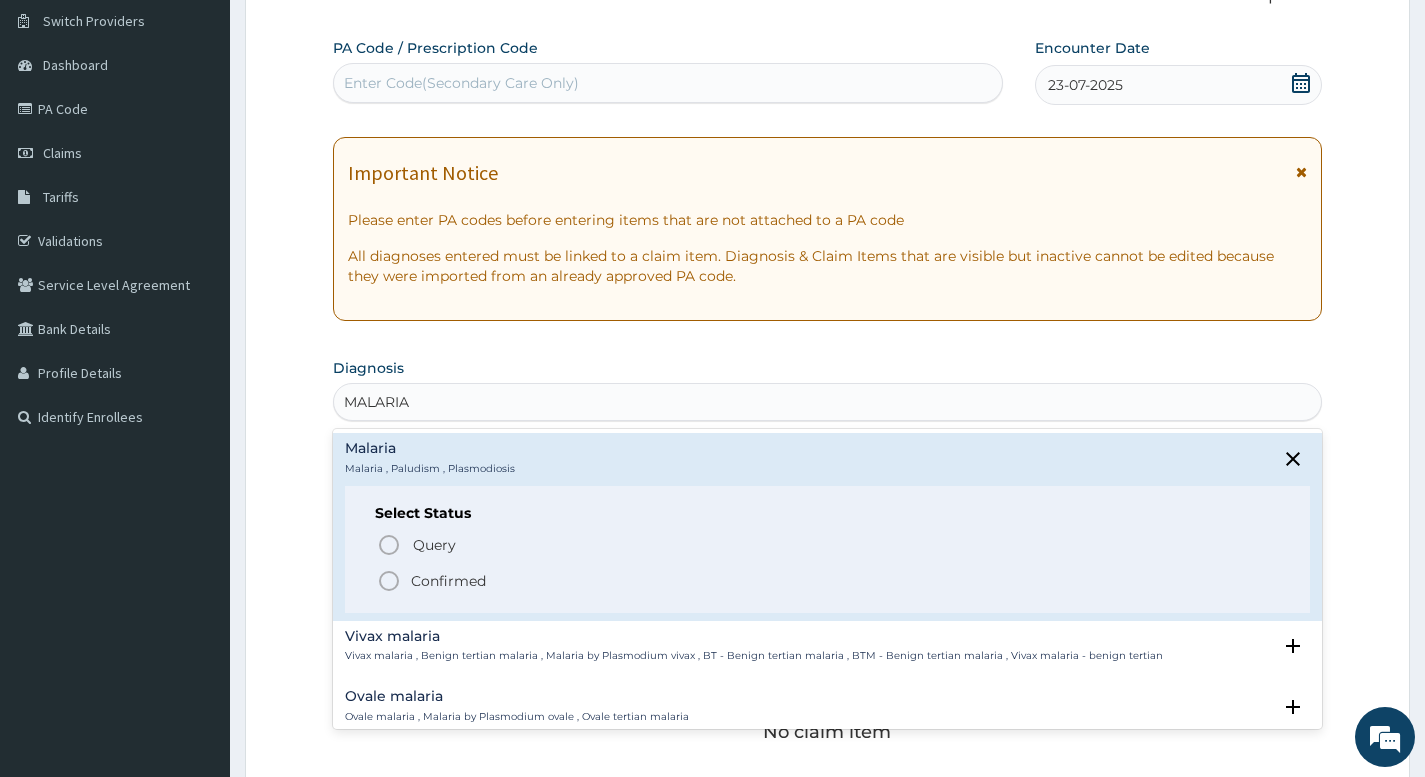 click 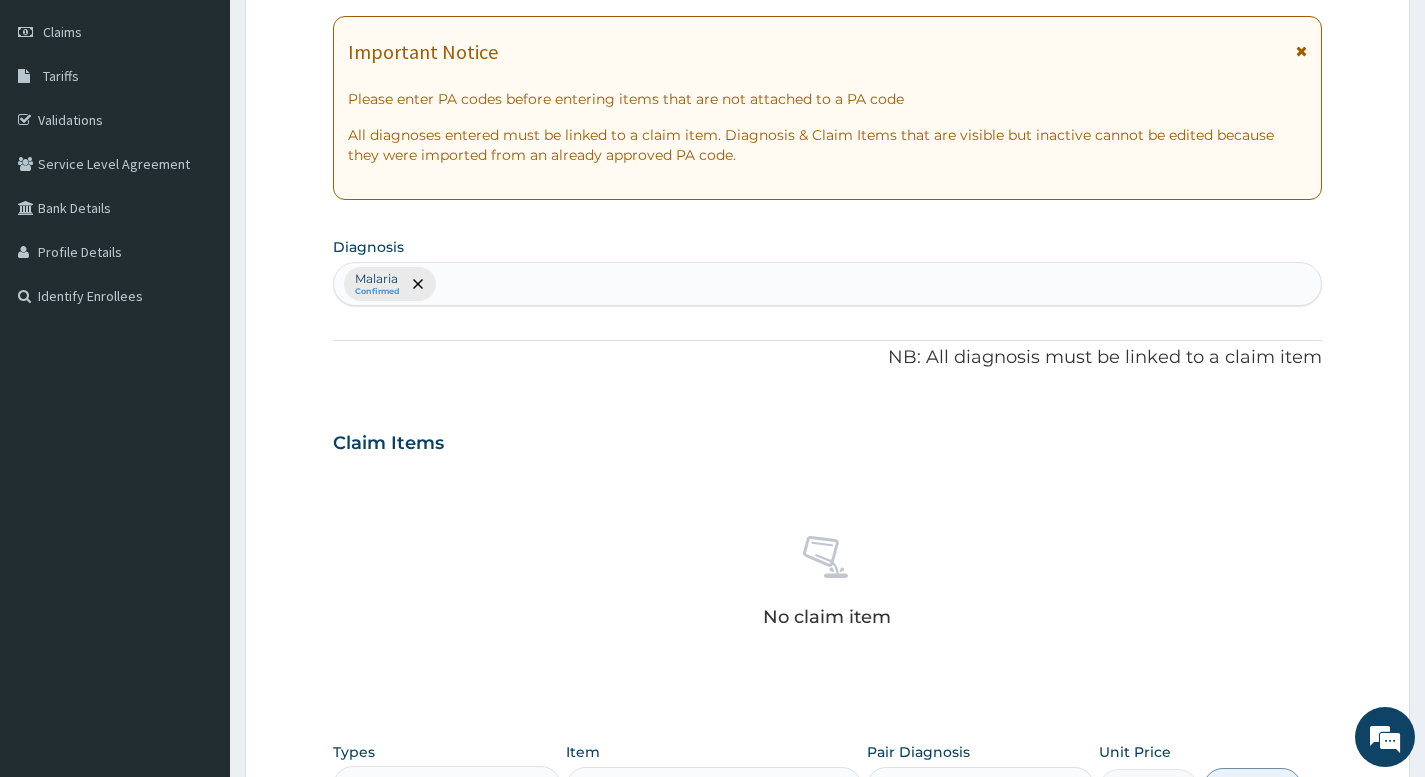 scroll, scrollTop: 553, scrollLeft: 0, axis: vertical 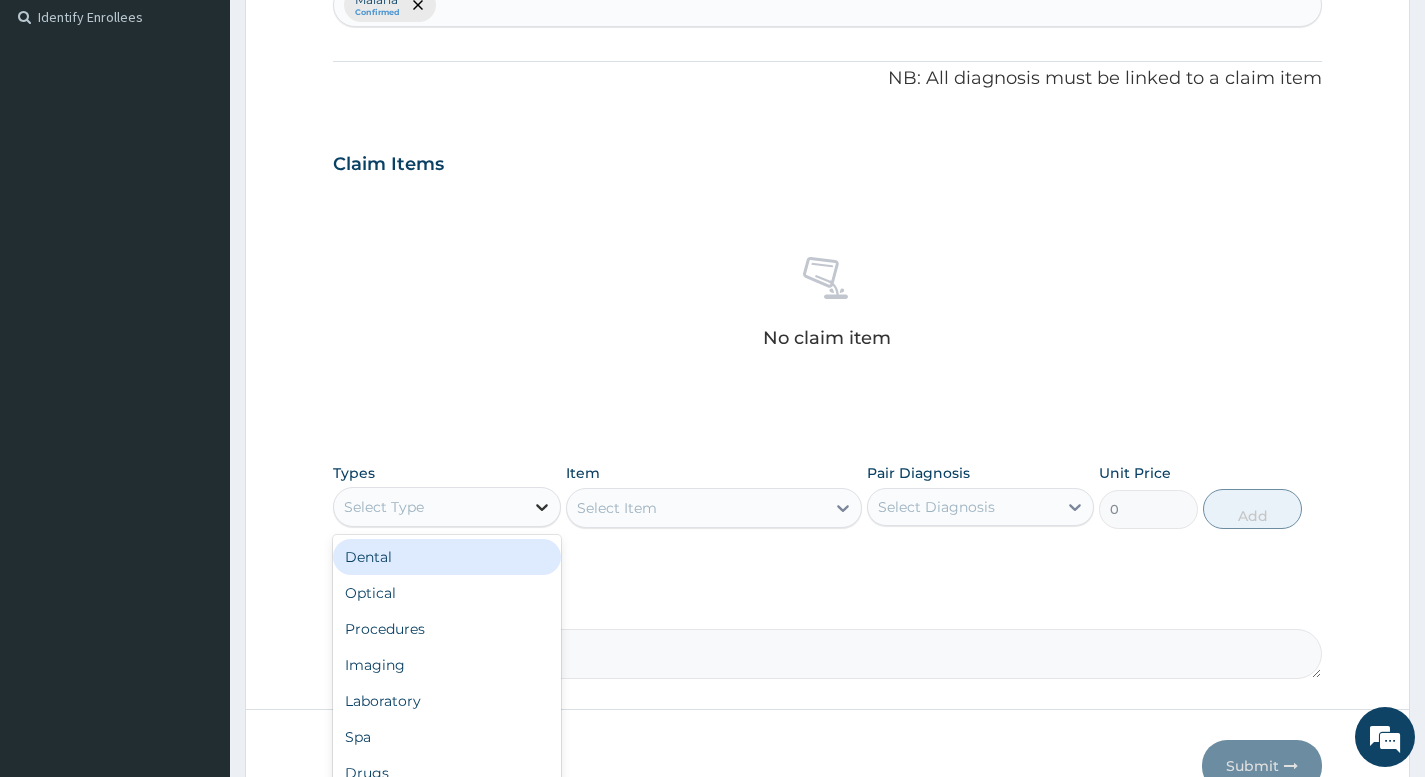 click at bounding box center (542, 507) 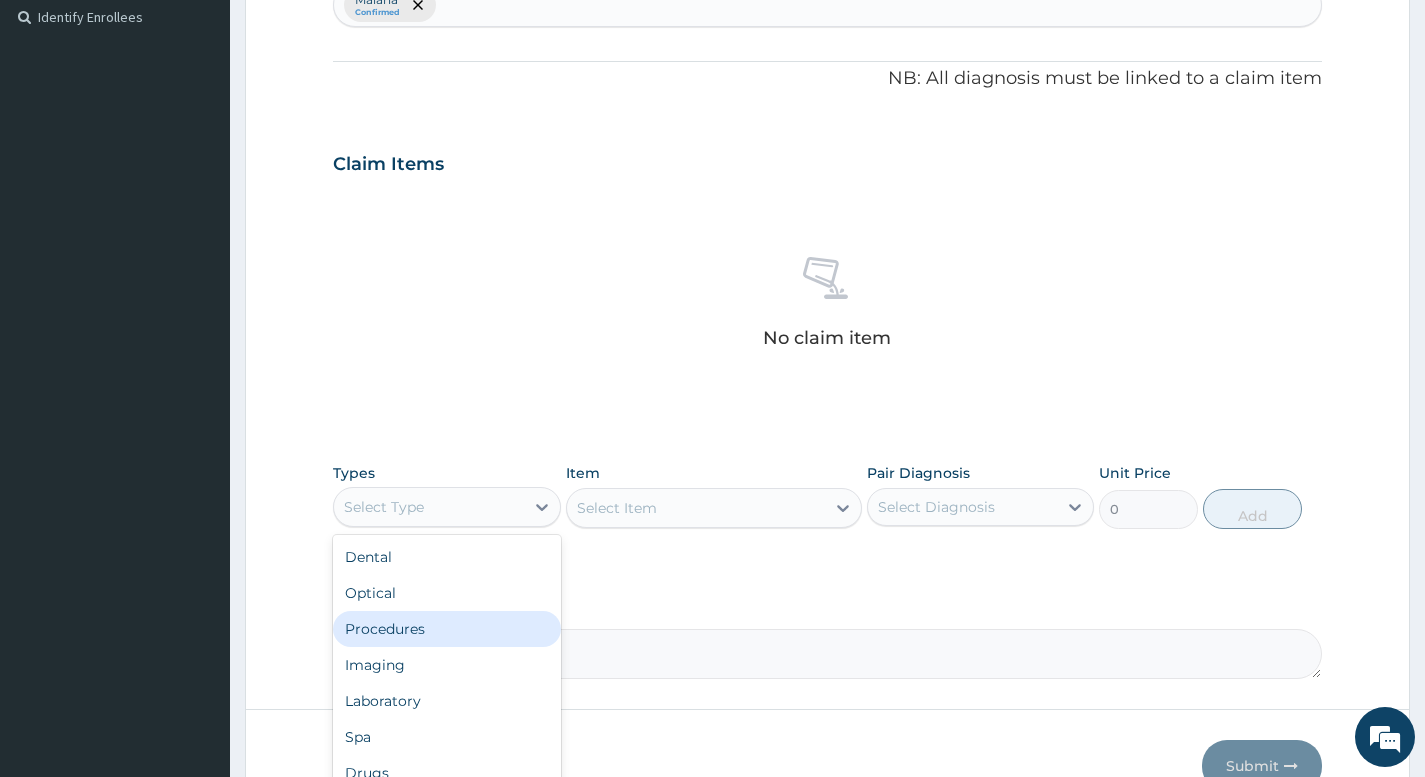 click on "Procedures" at bounding box center (446, 629) 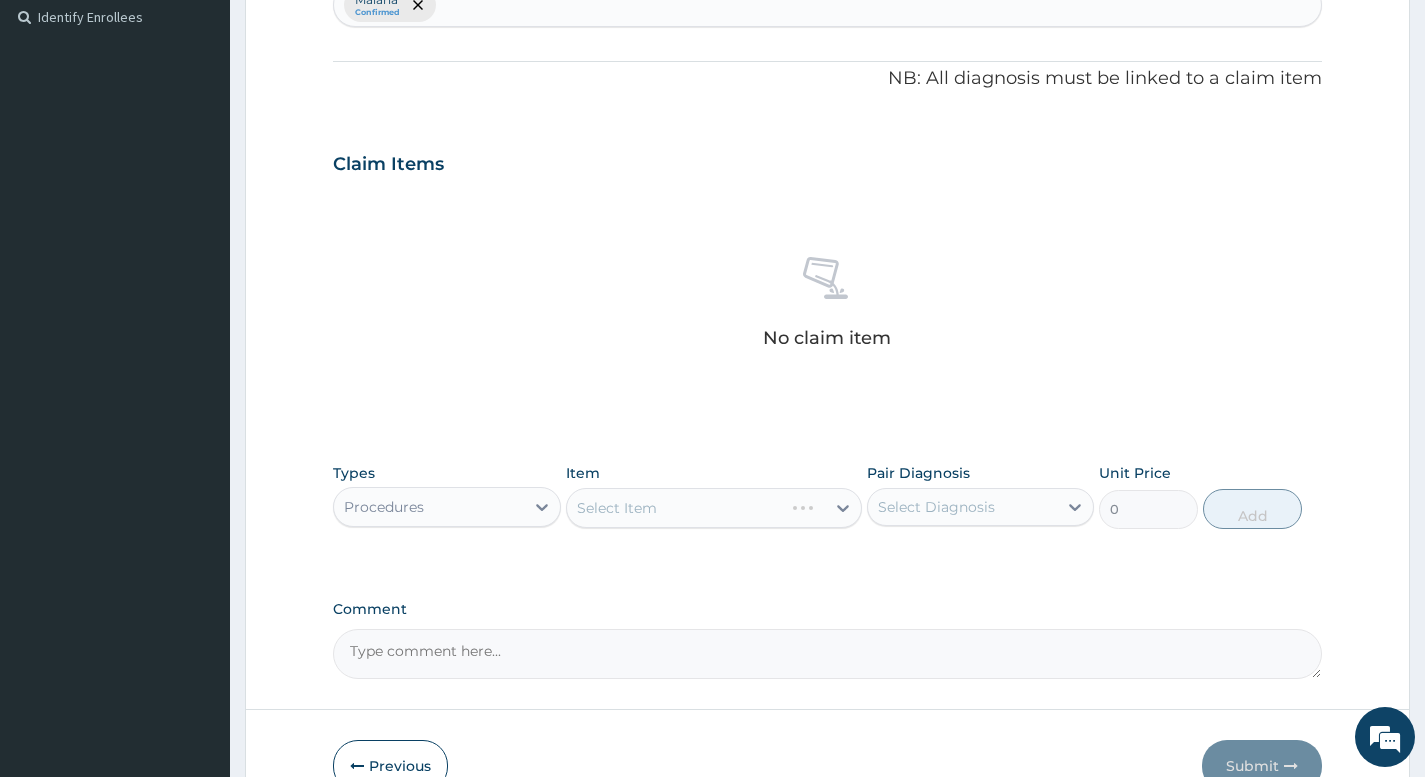 click on "Select Item" at bounding box center (714, 508) 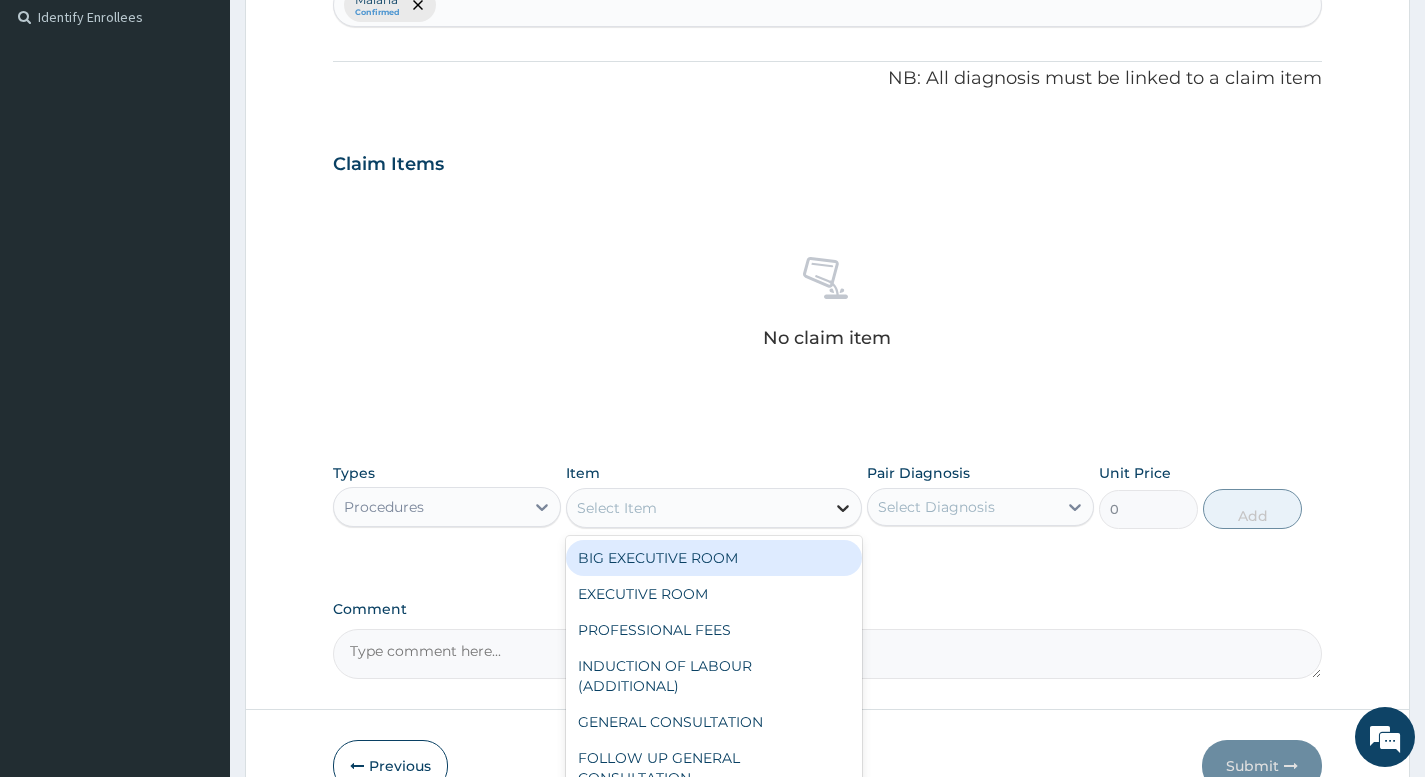 click at bounding box center [843, 508] 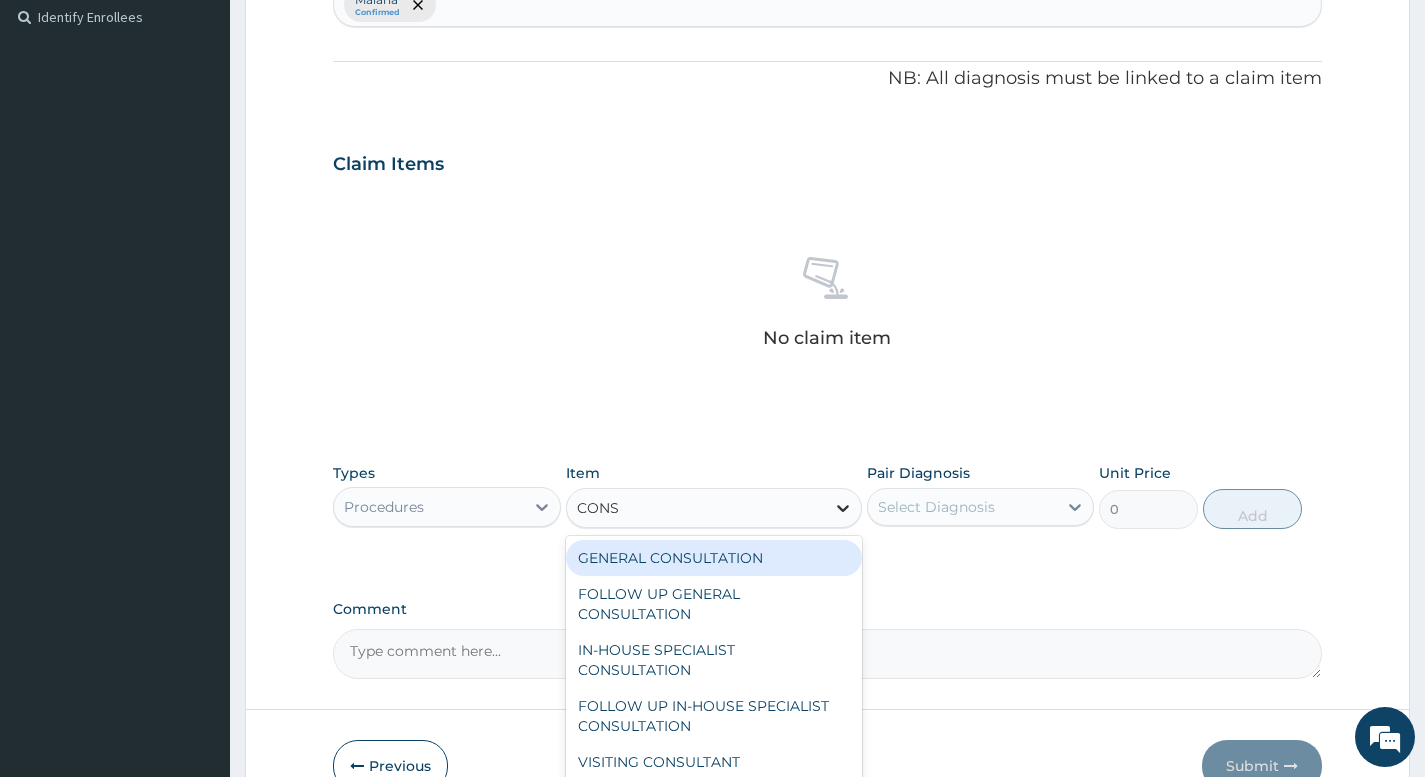 type on "CONSU" 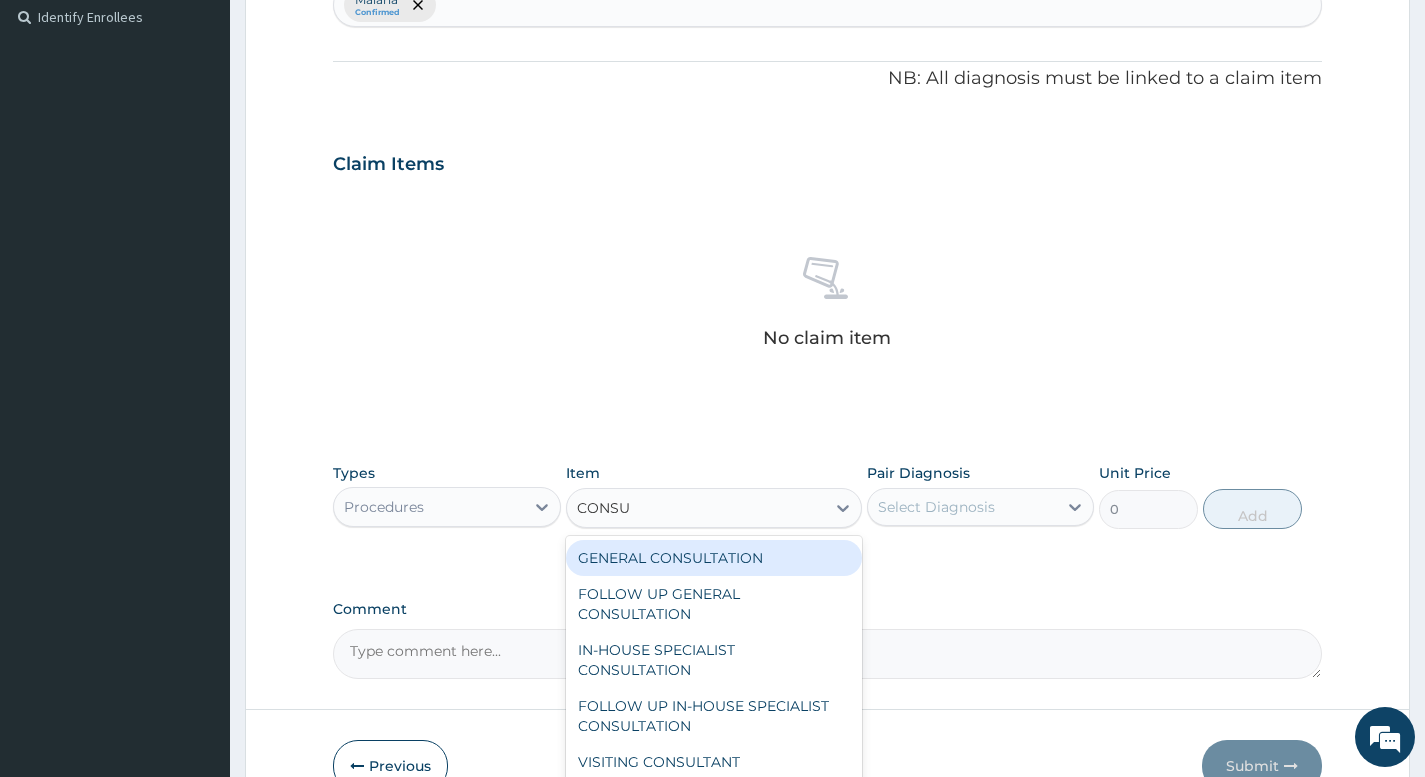 click on "GENERAL CONSULTATION" at bounding box center [714, 558] 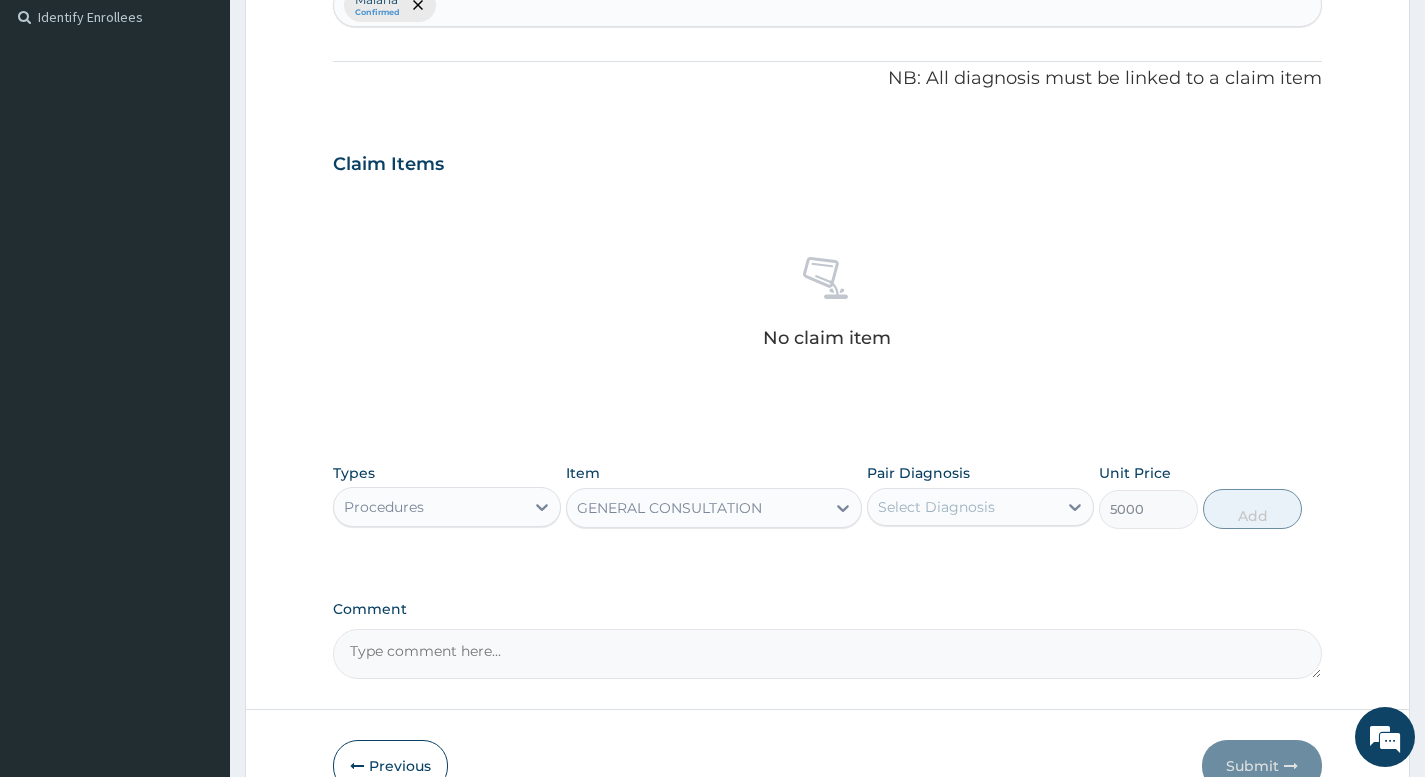 click on "Select Diagnosis" at bounding box center [936, 507] 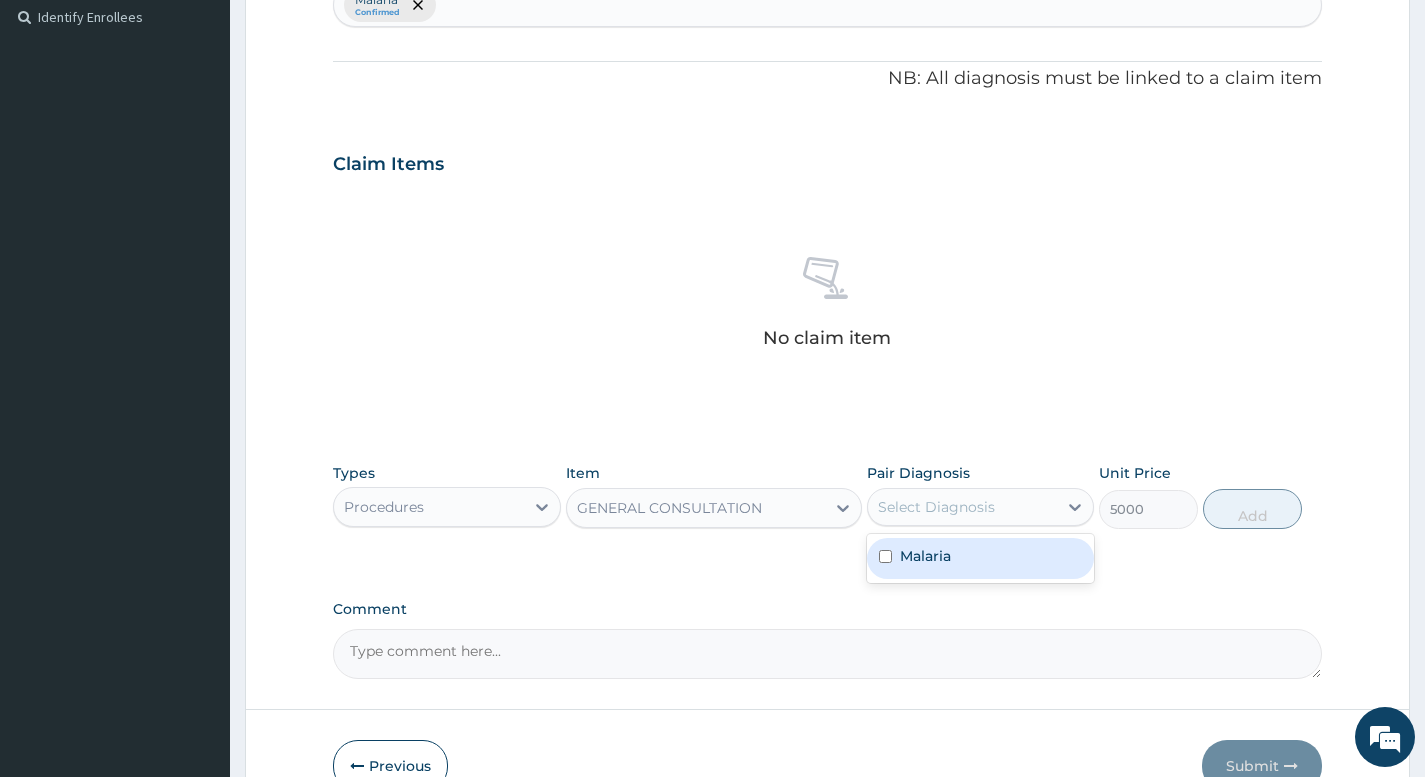 click on "Malaria" at bounding box center (925, 556) 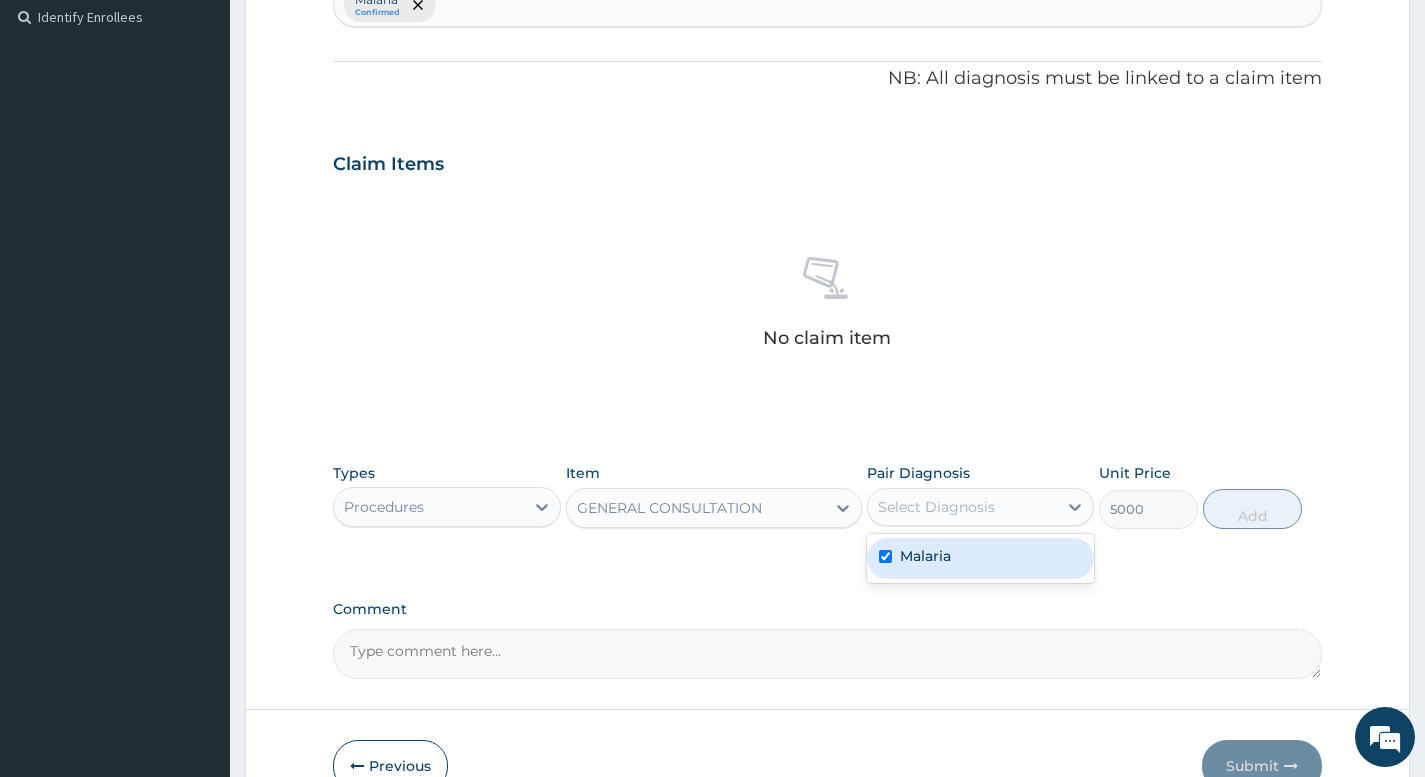 checkbox on "true" 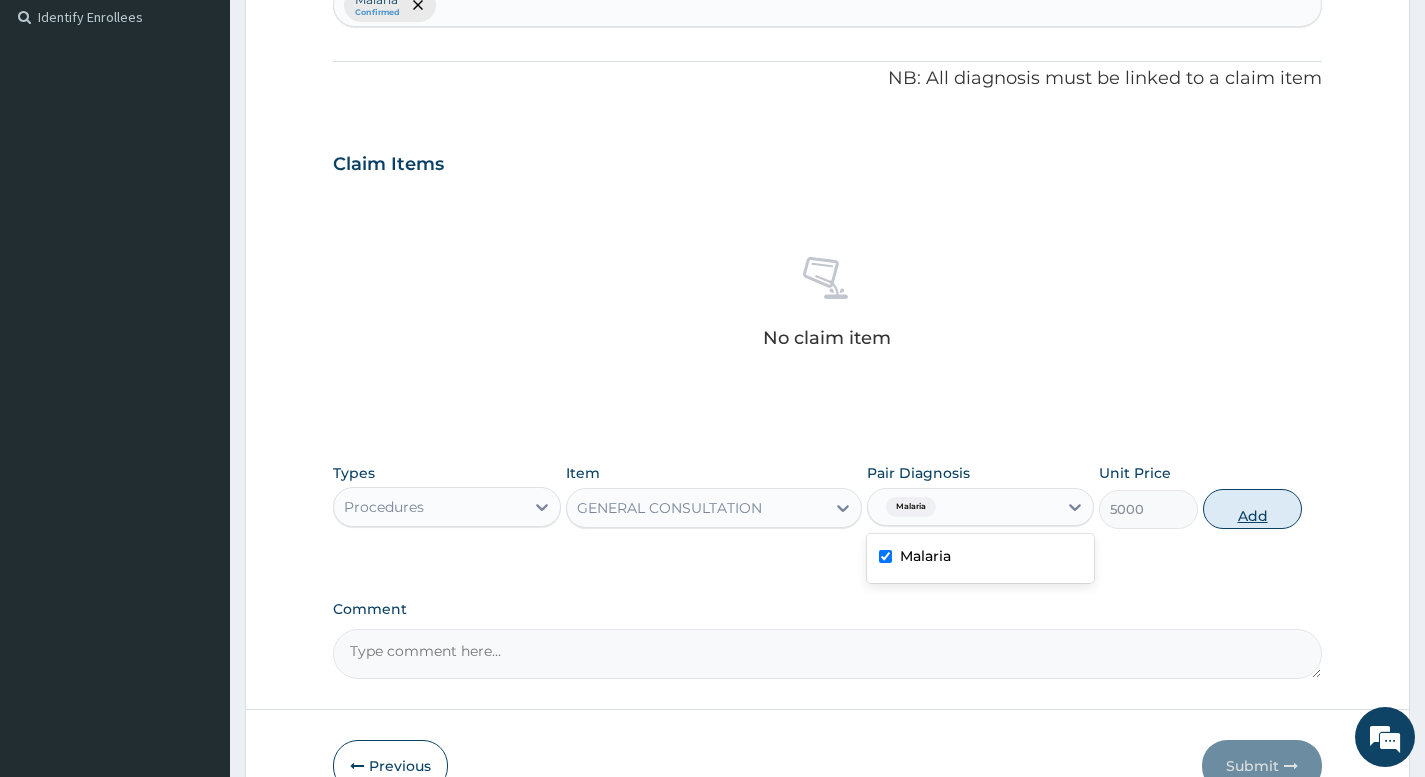 click on "Add" at bounding box center (1252, 509) 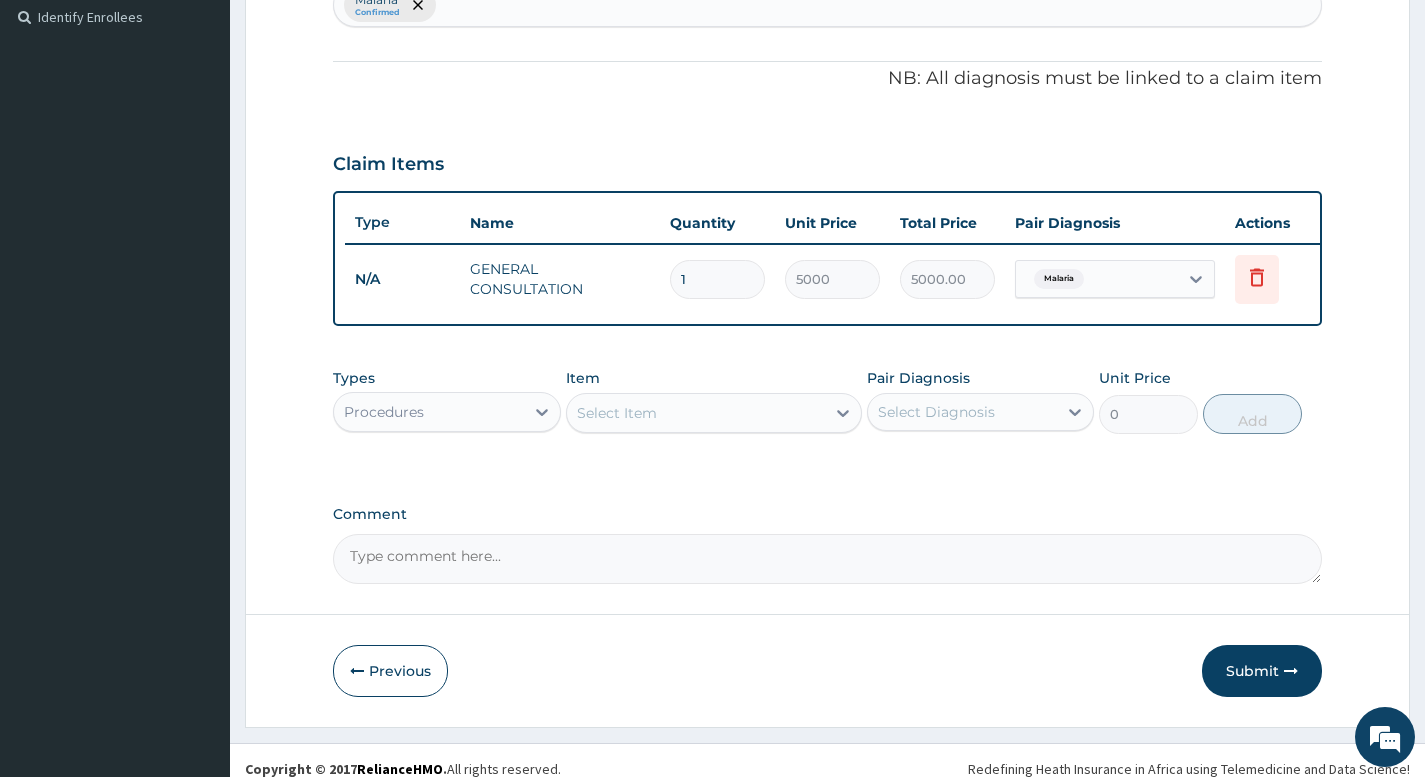 click on "Procedures" at bounding box center (428, 412) 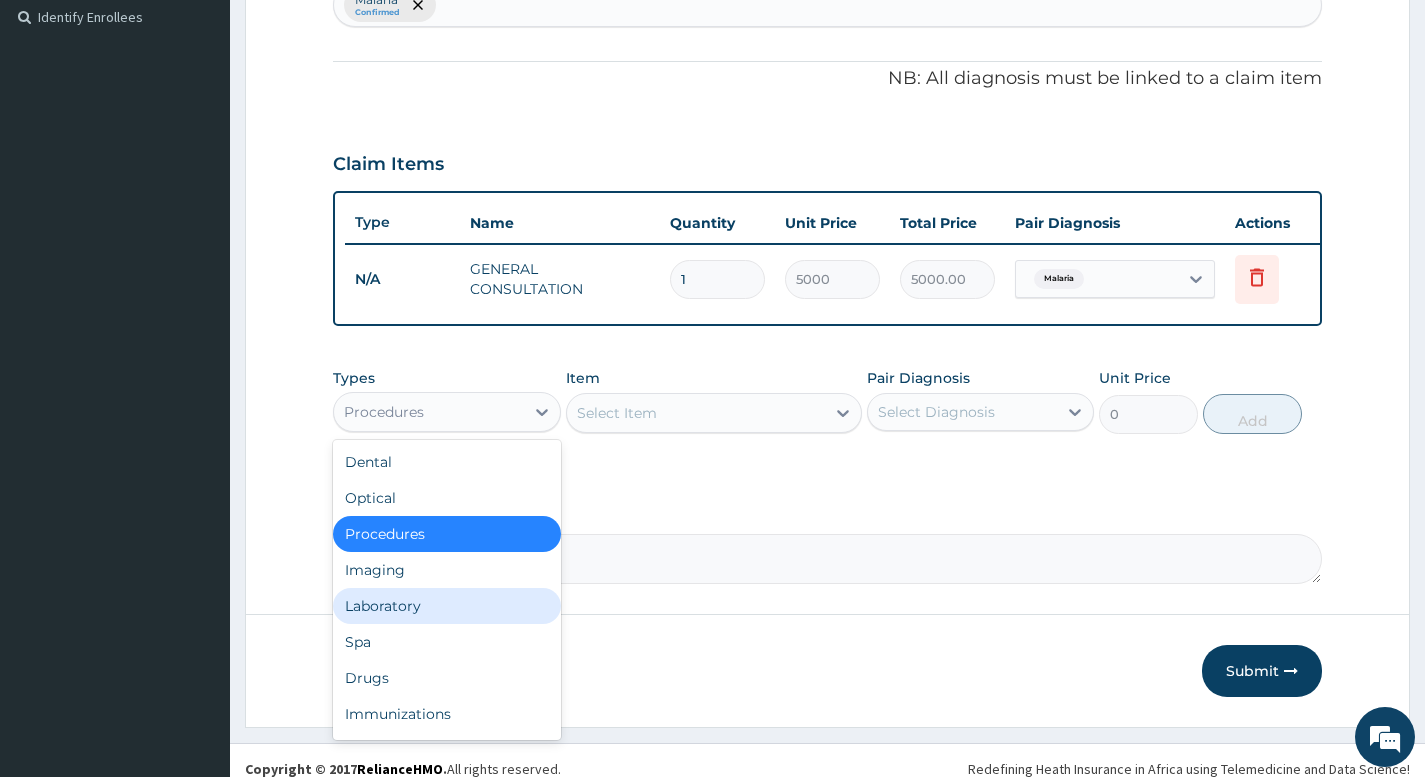 click on "Laboratory" at bounding box center [446, 606] 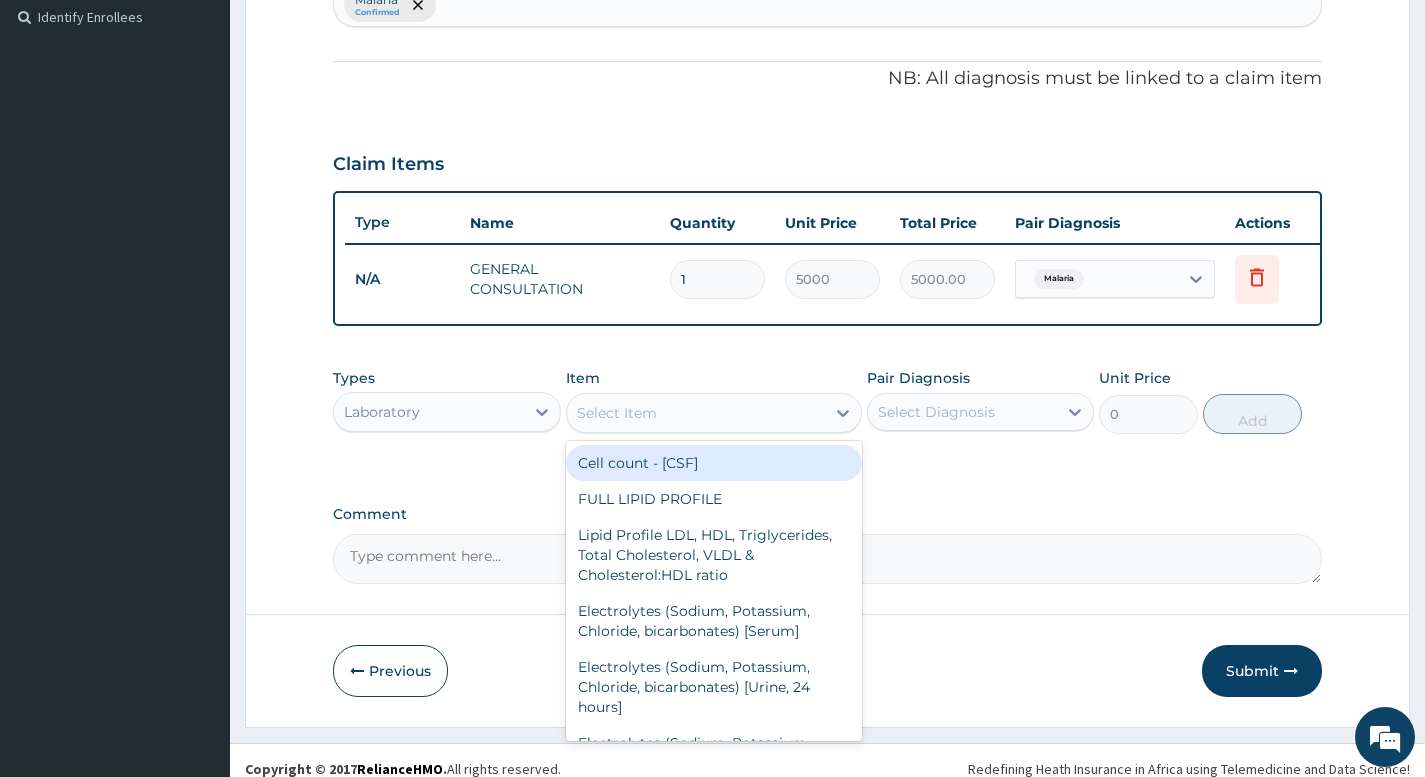click on "Select Item" at bounding box center [696, 413] 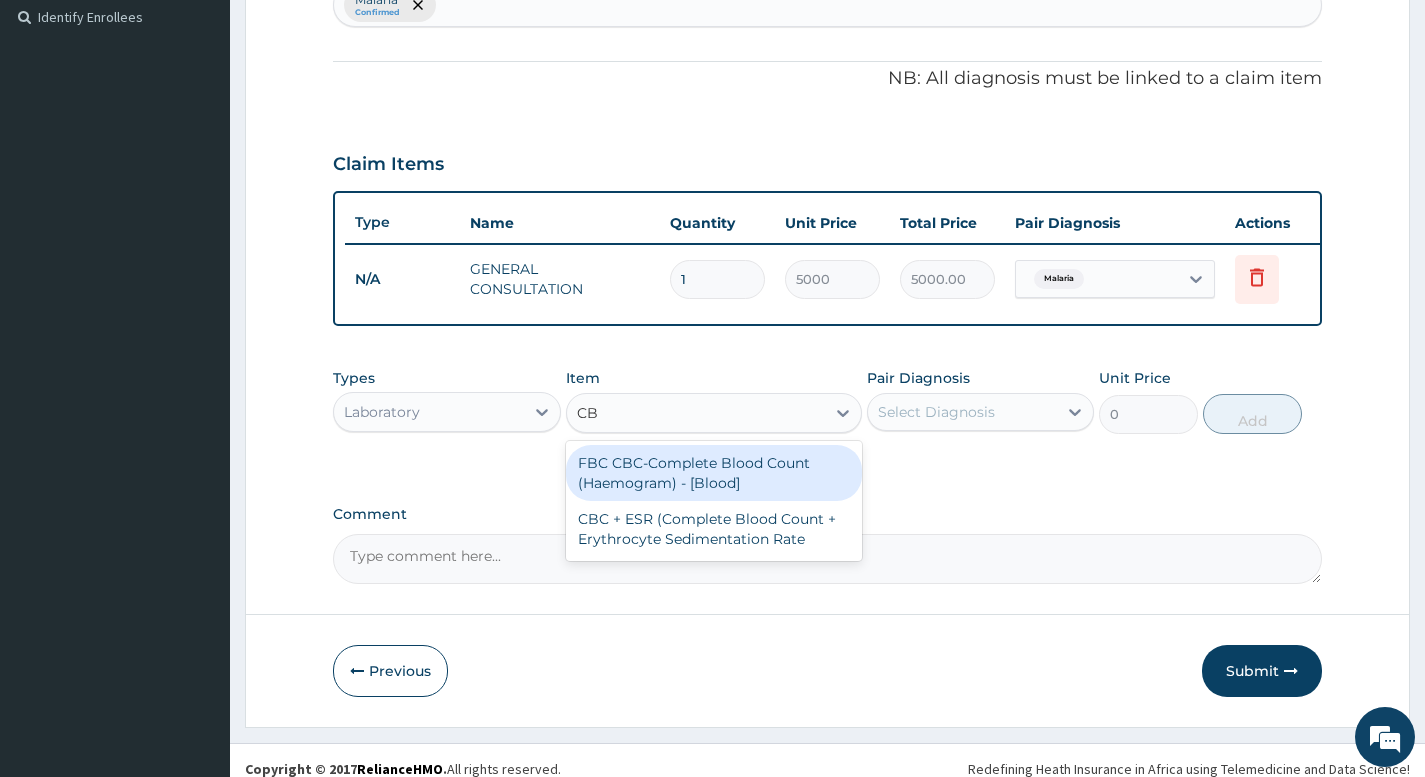 type on "CBC" 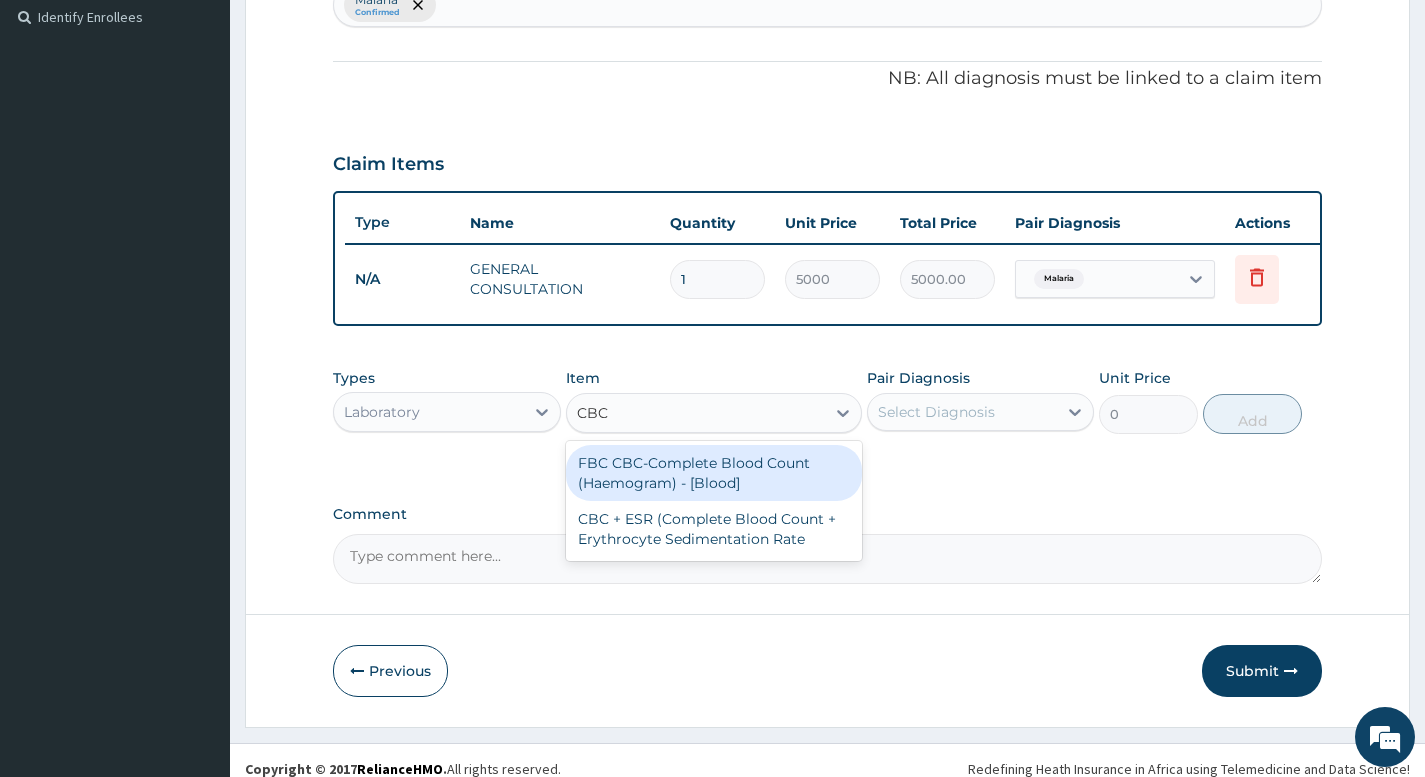 click on "FBC CBC-Complete Blood Count (Haemogram) - [Blood]" at bounding box center (714, 473) 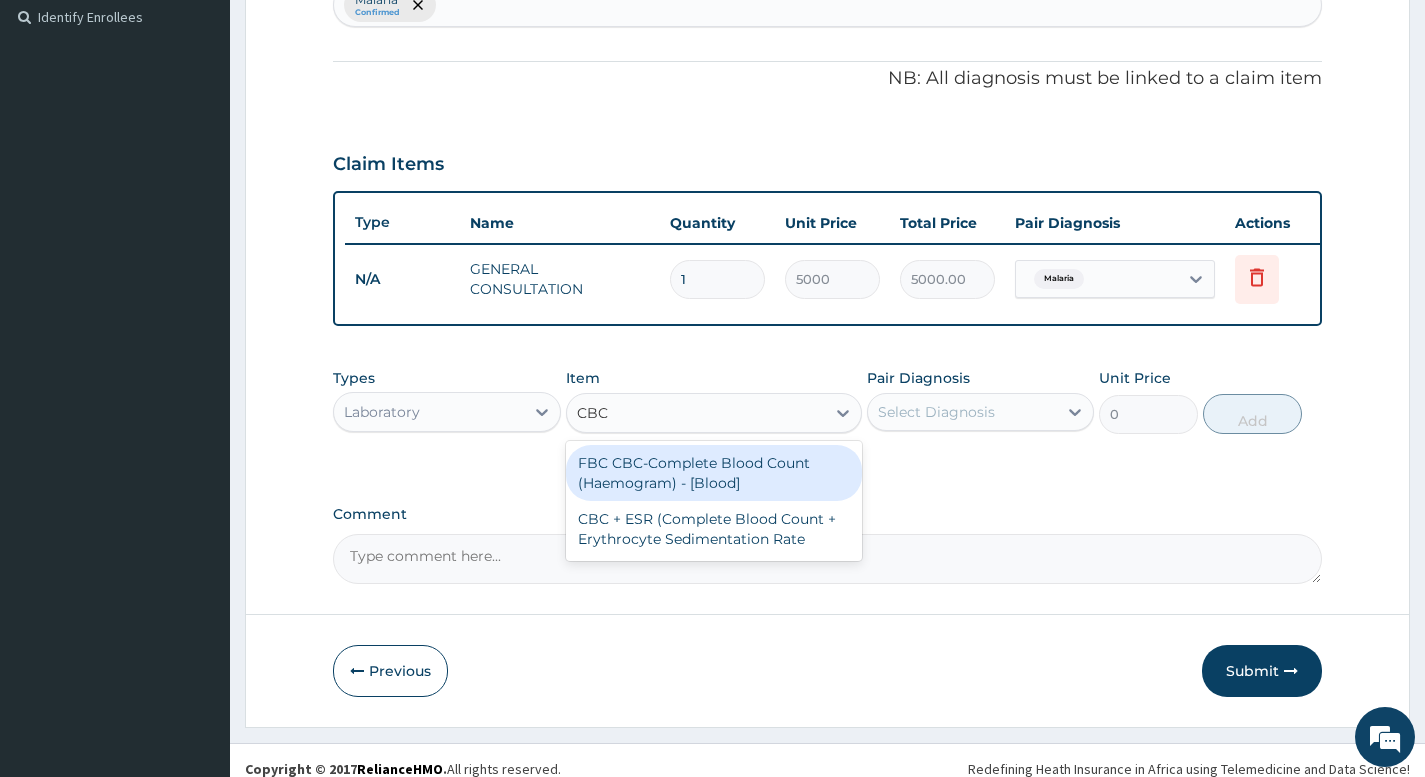 type 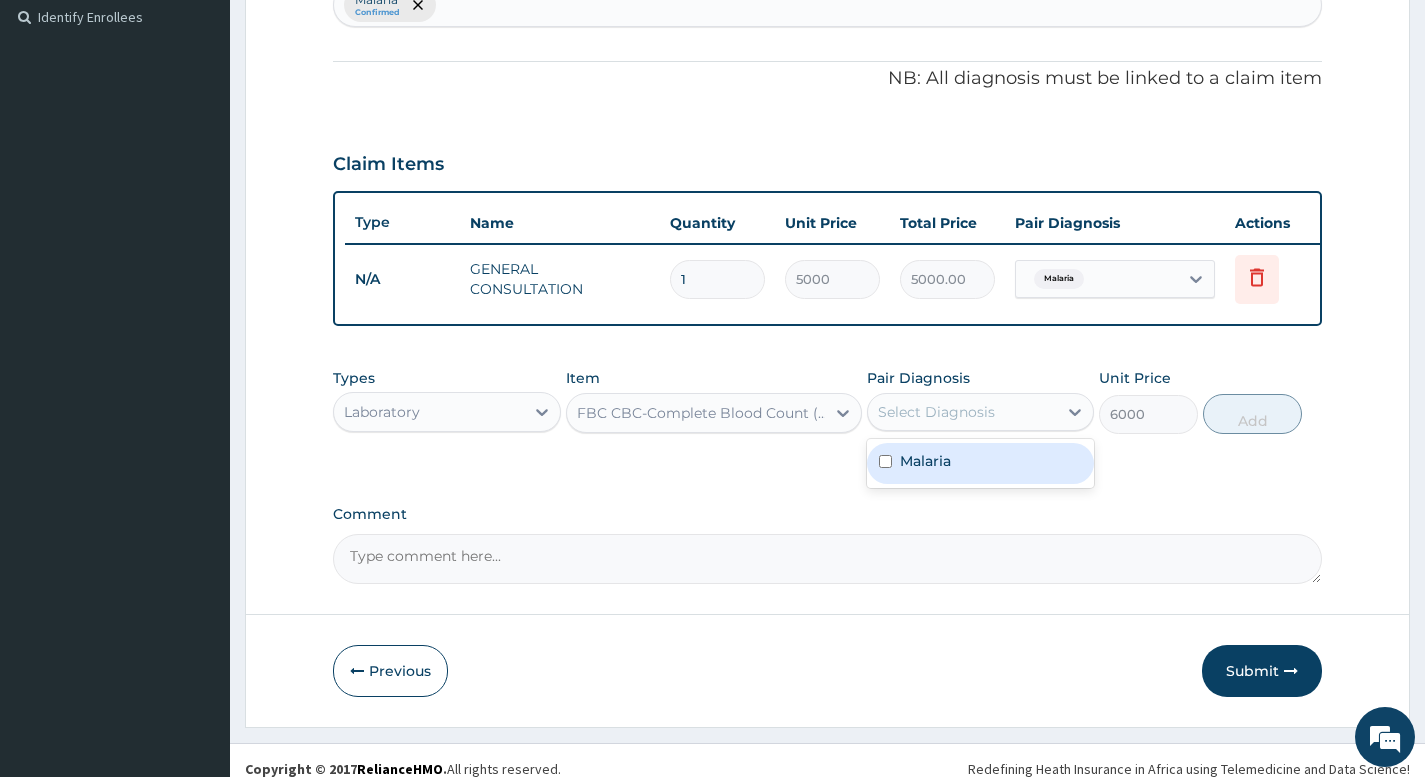 click on "Select Diagnosis" at bounding box center [962, 412] 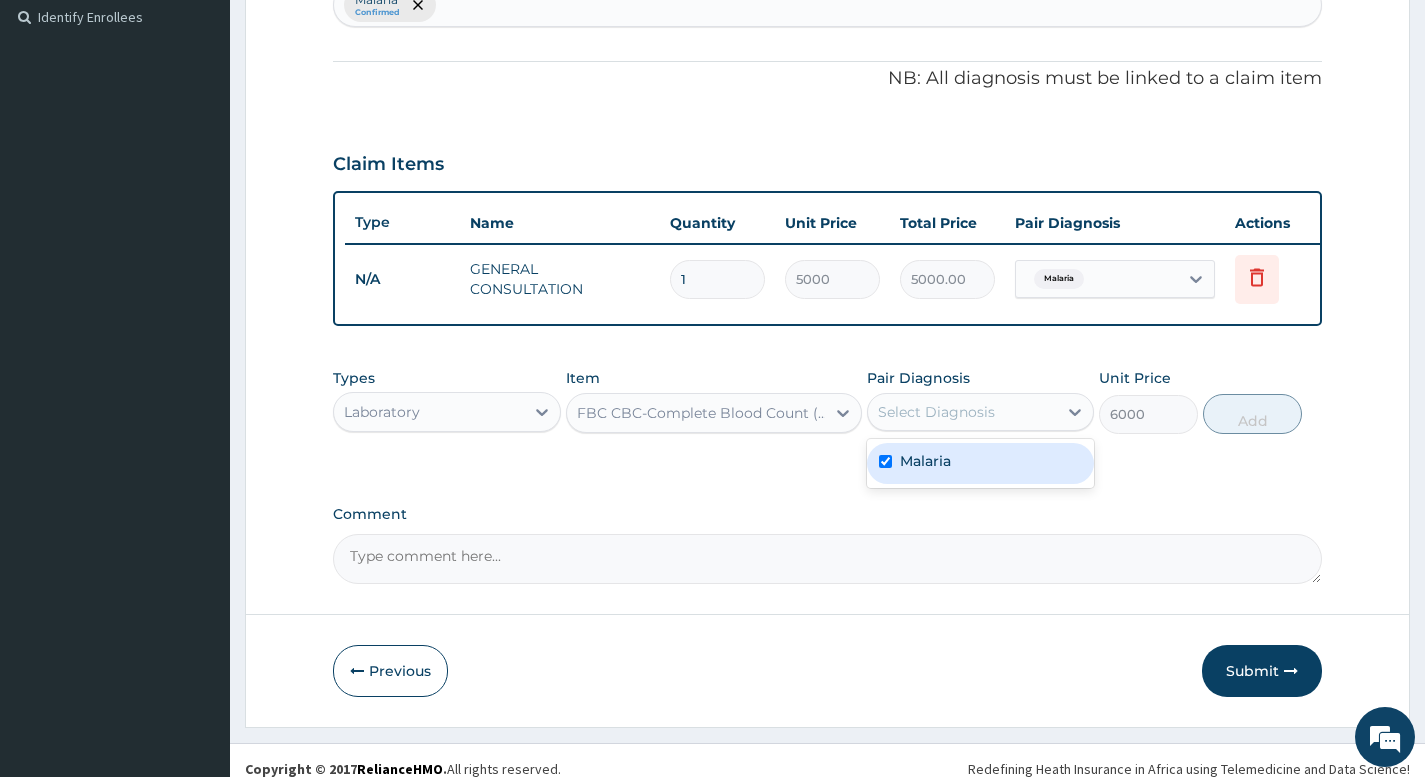 checkbox on "true" 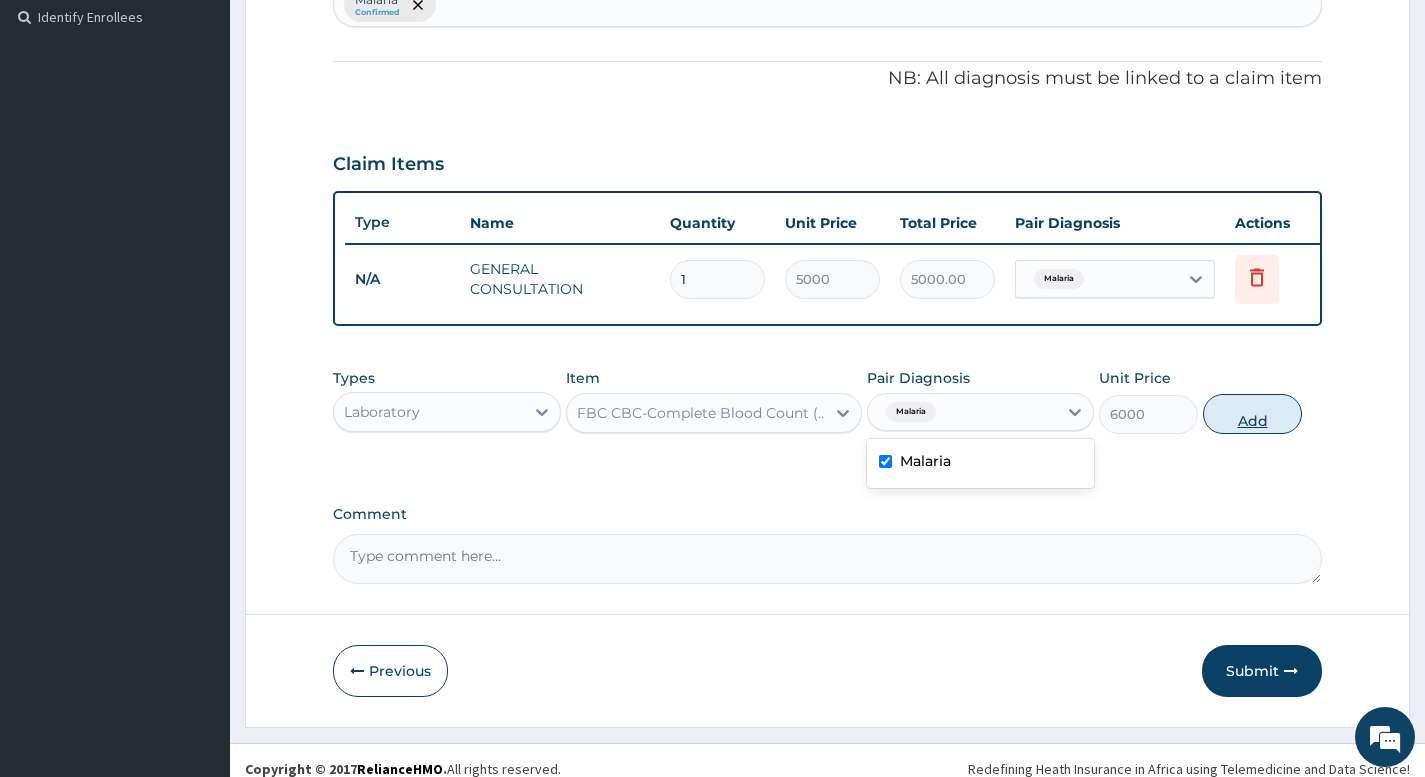 click on "Add" at bounding box center [1252, 414] 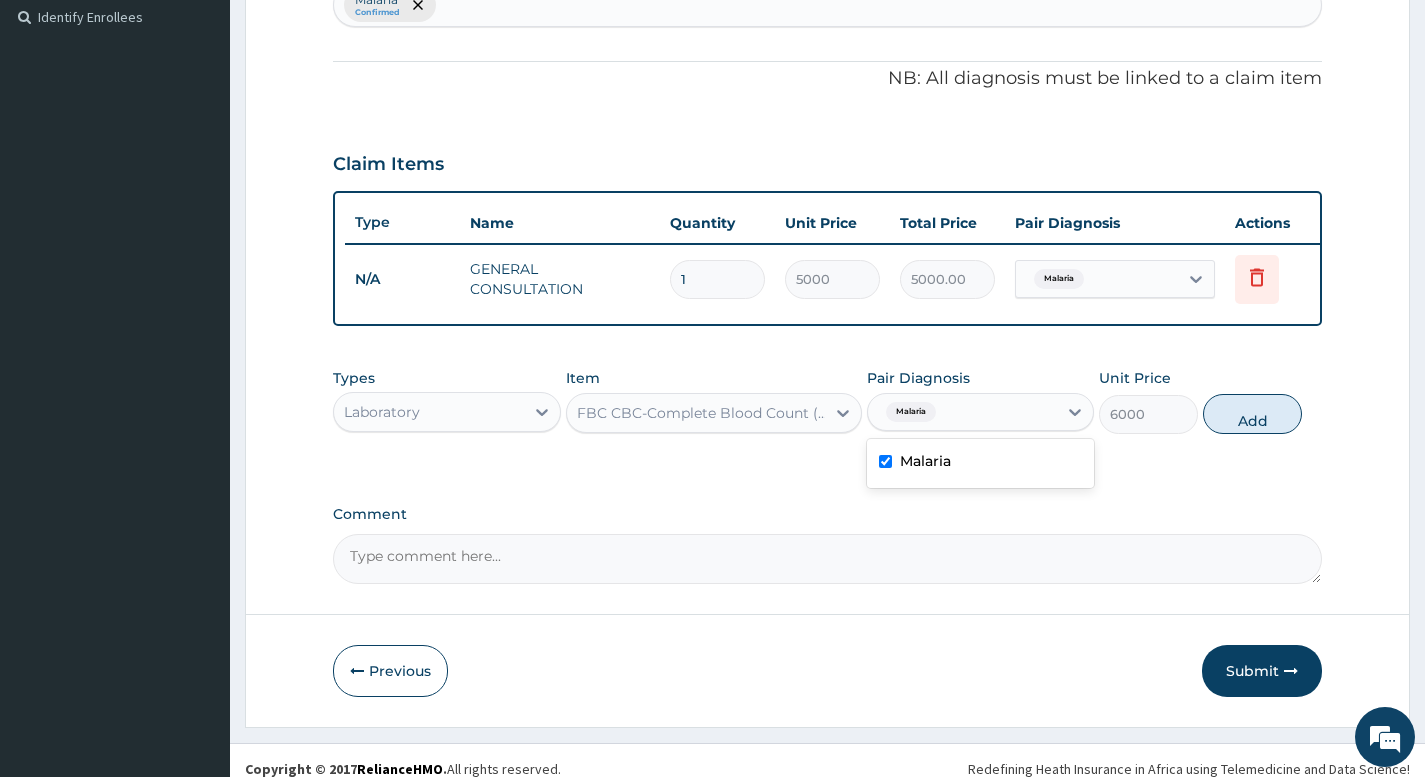 type on "0" 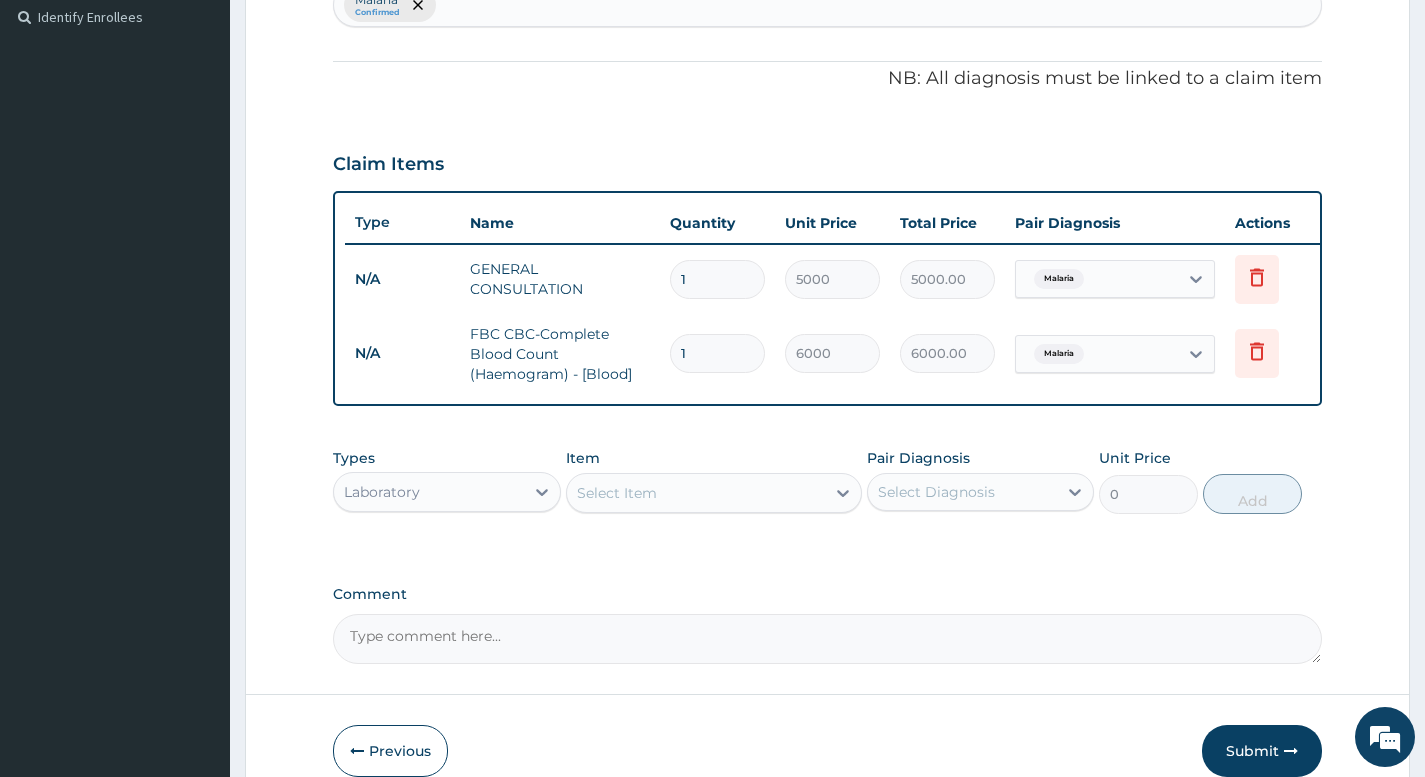 click on "Select Item" at bounding box center (696, 493) 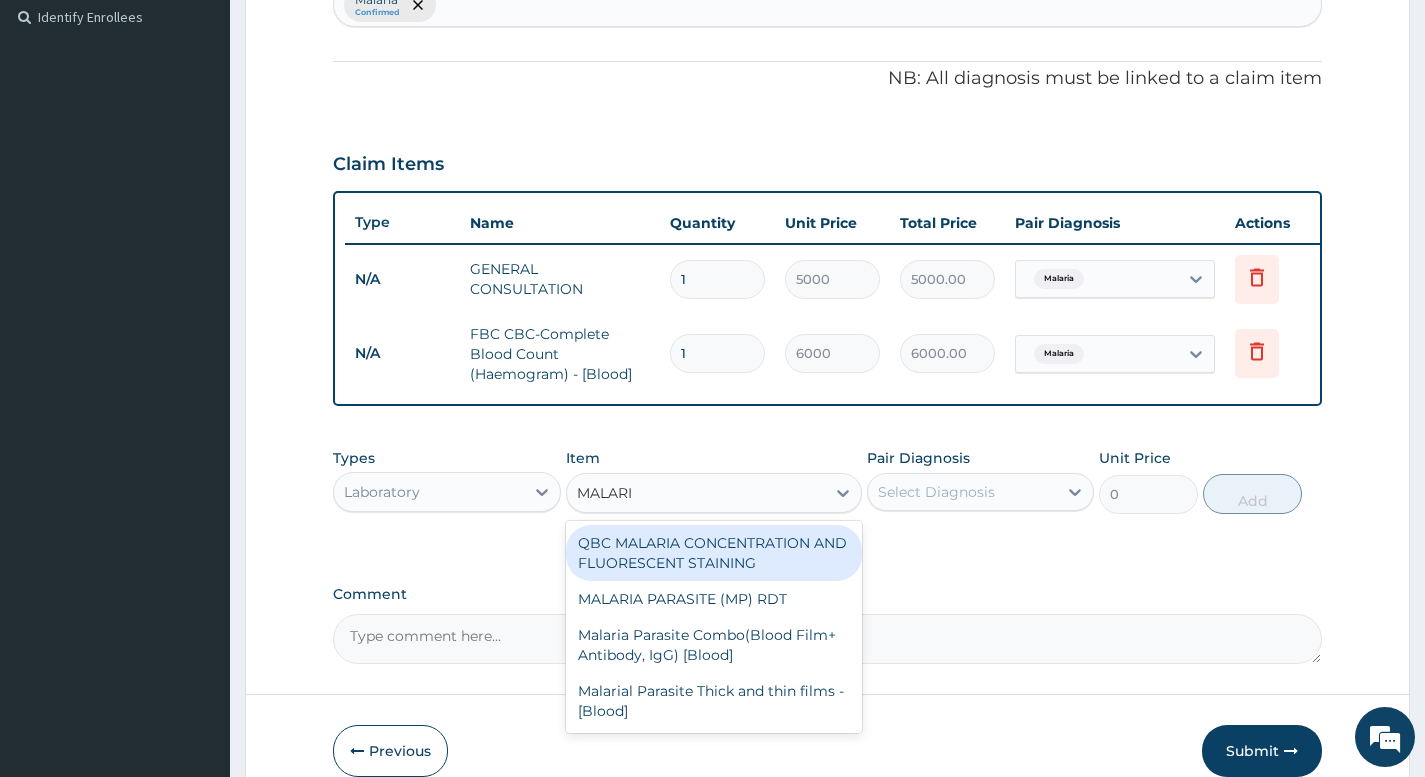 type on "MALARIA" 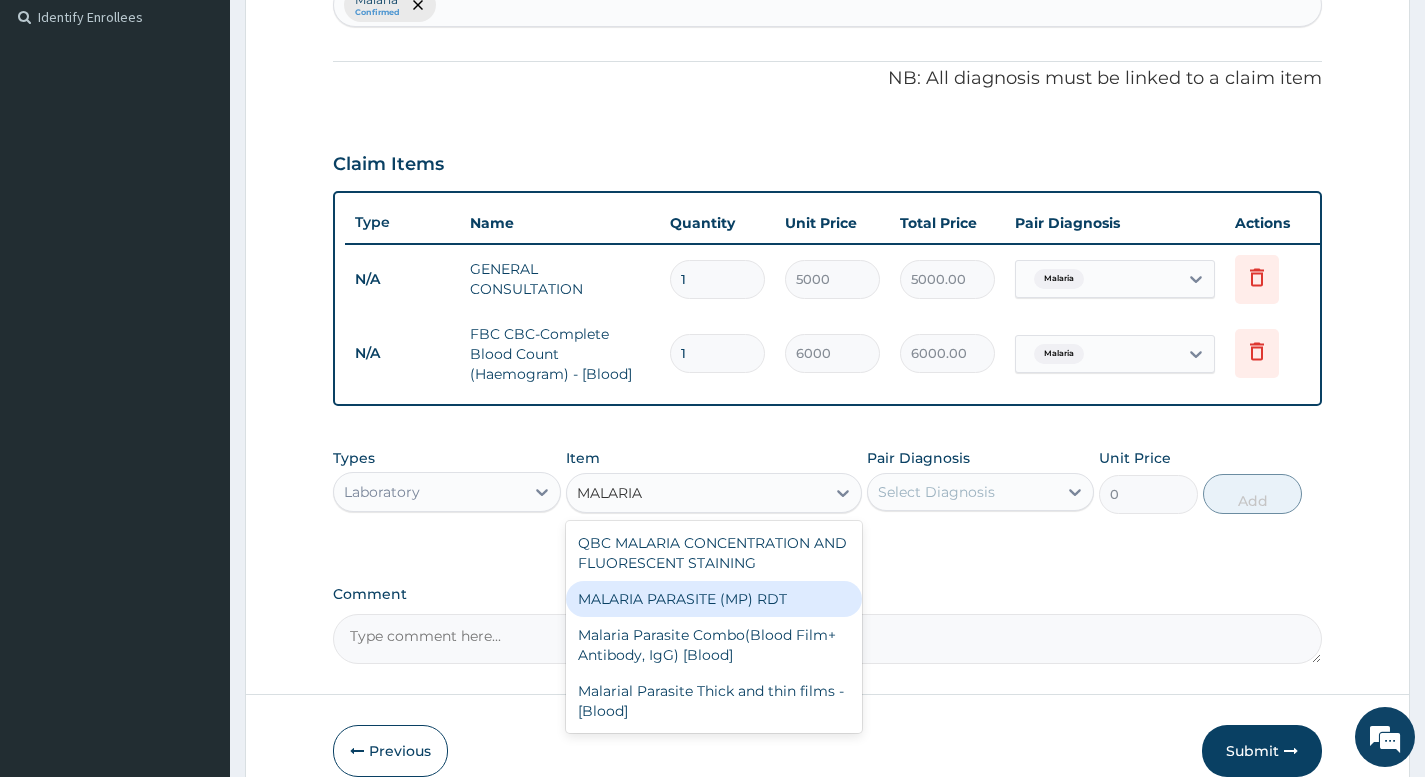 click on "MALARIA PARASITE (MP) RDT" at bounding box center [714, 599] 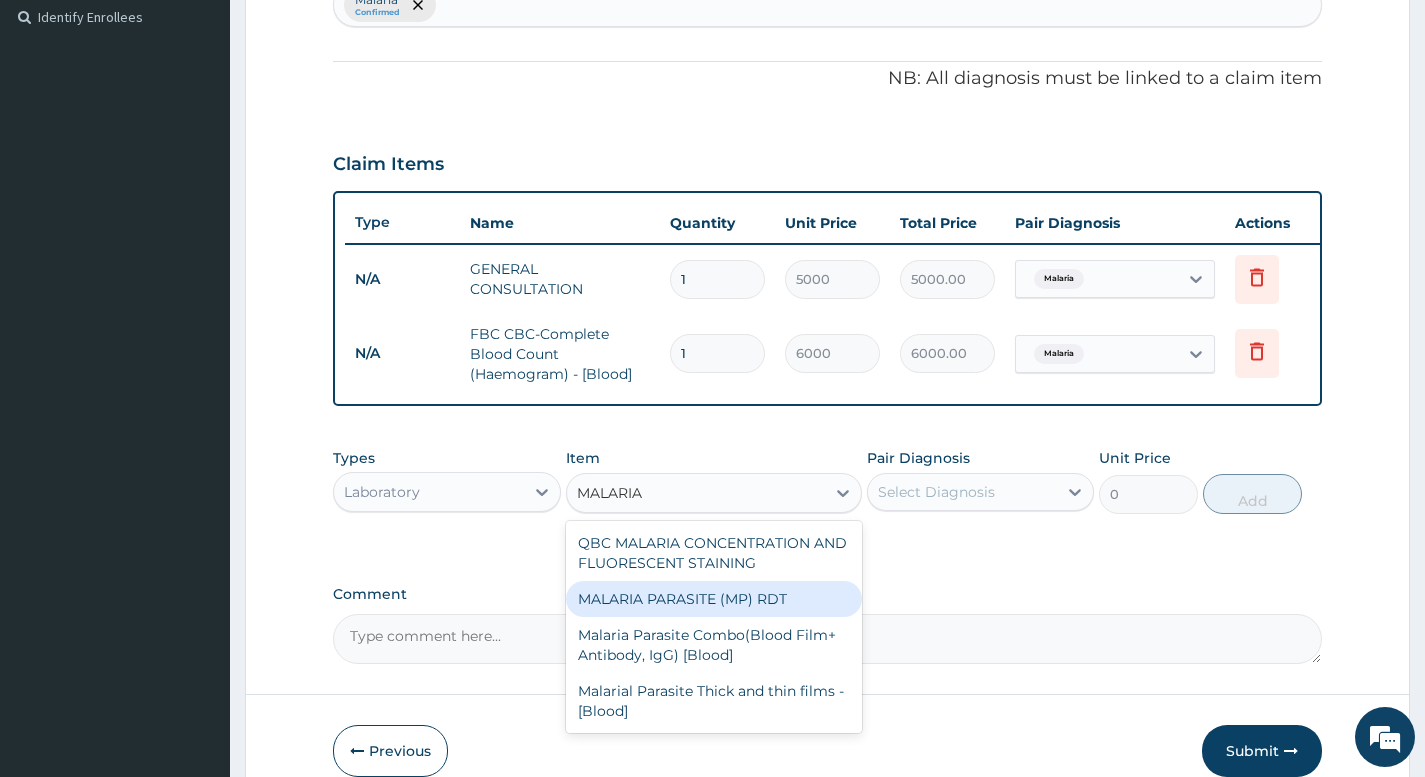 type 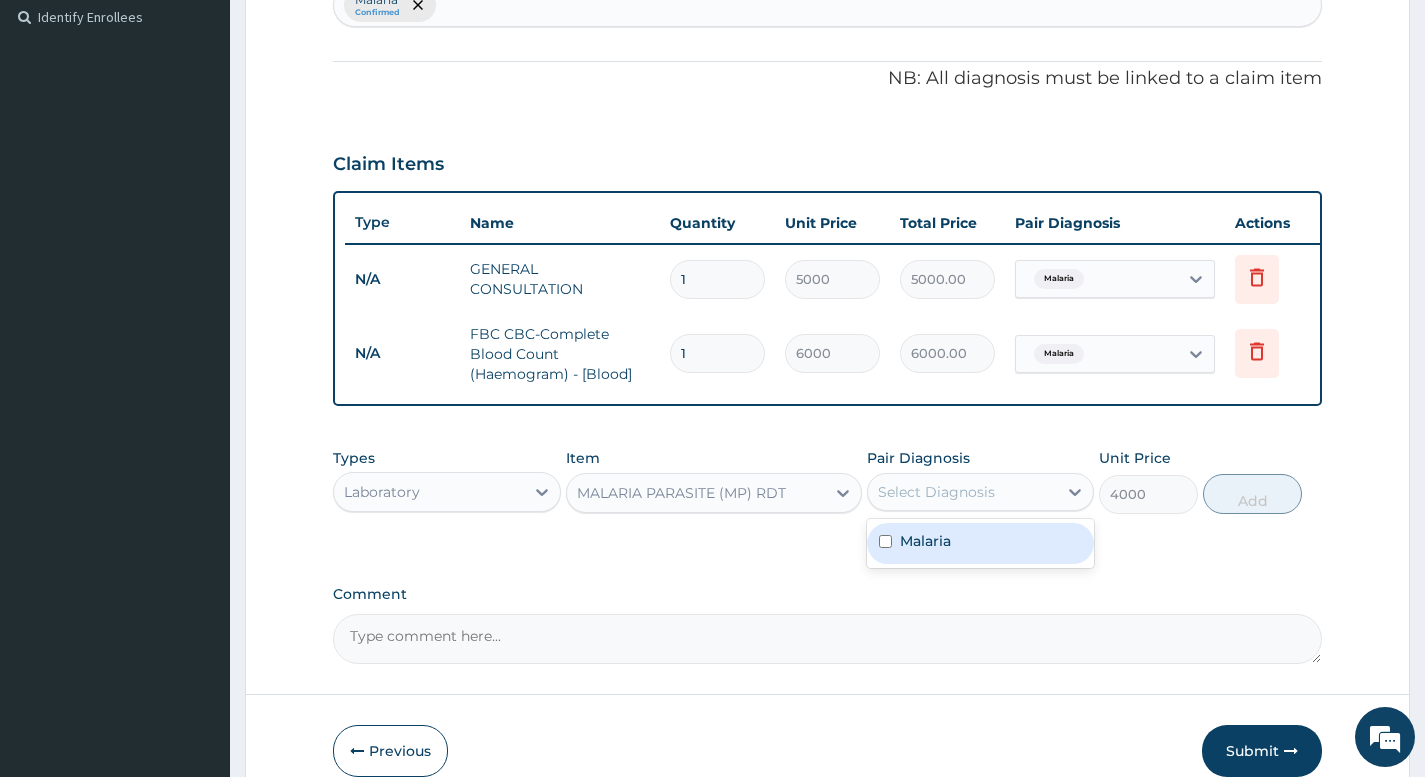 click on "Select Diagnosis" at bounding box center [962, 492] 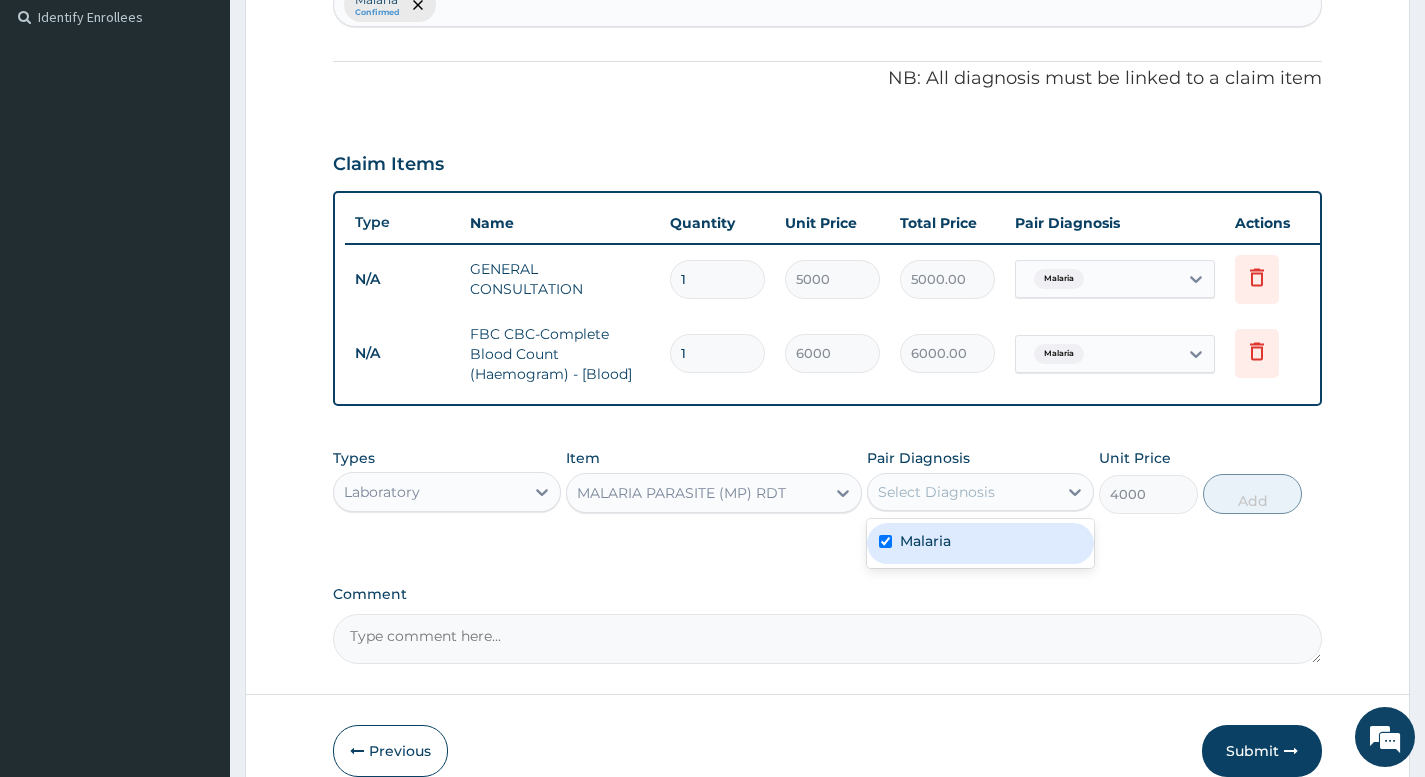 checkbox on "true" 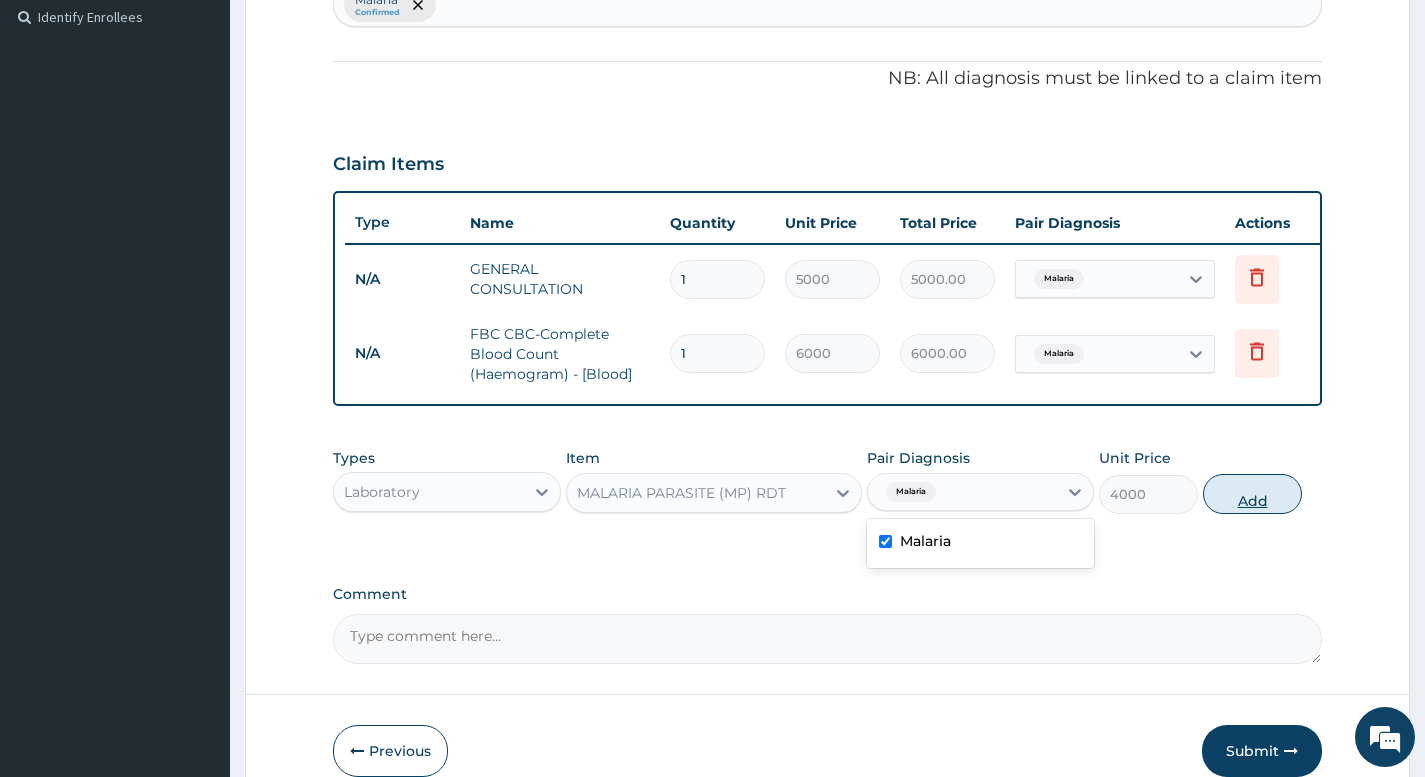 click on "Add" at bounding box center [1252, 494] 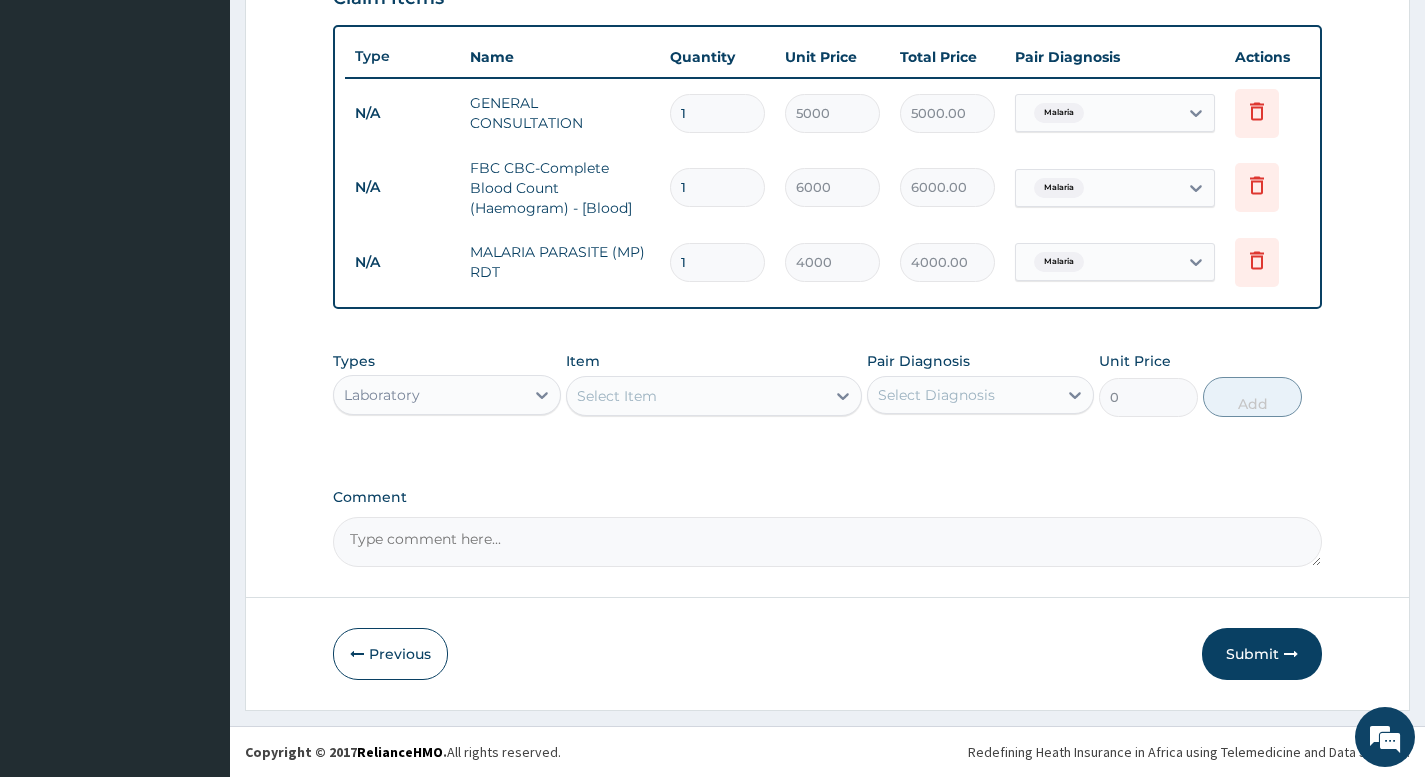 scroll, scrollTop: 734, scrollLeft: 0, axis: vertical 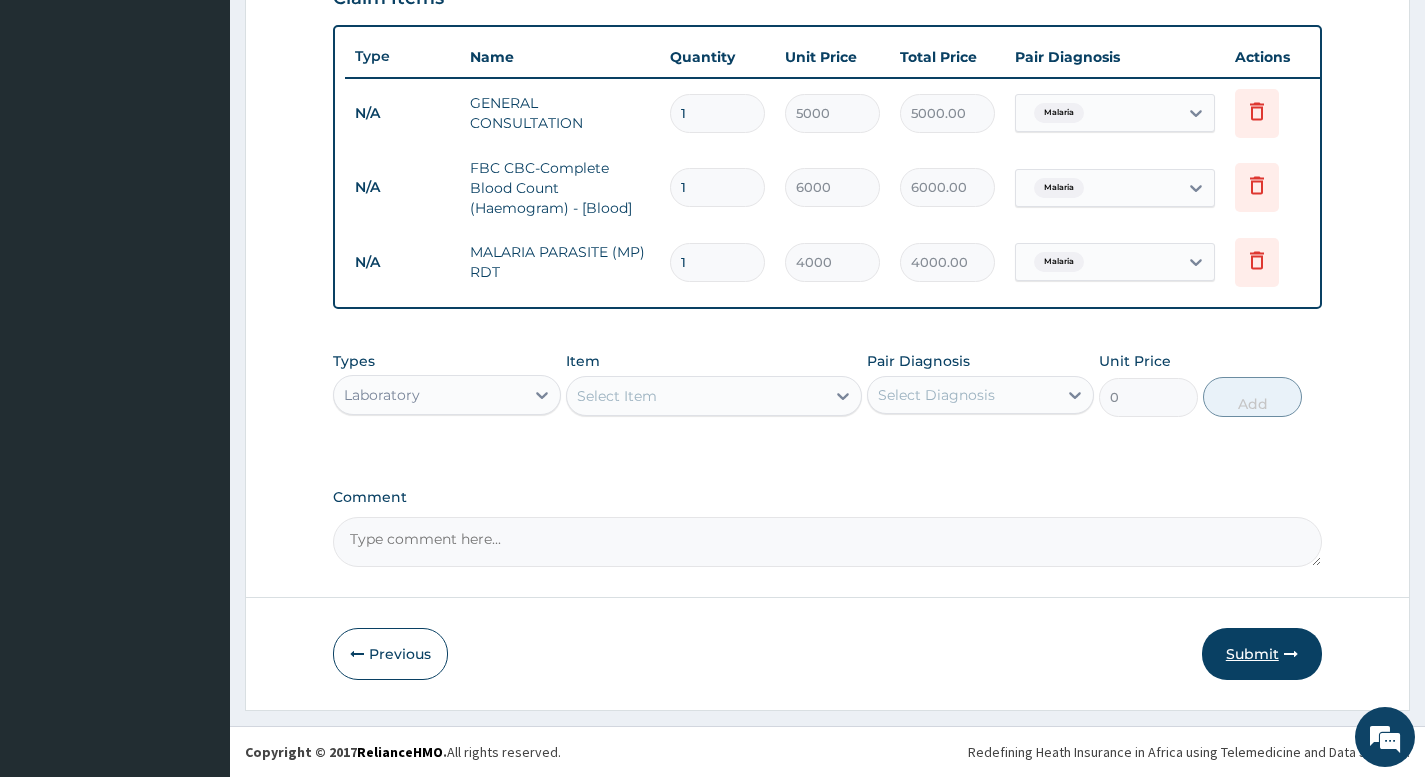 click on "Submit" at bounding box center [1262, 654] 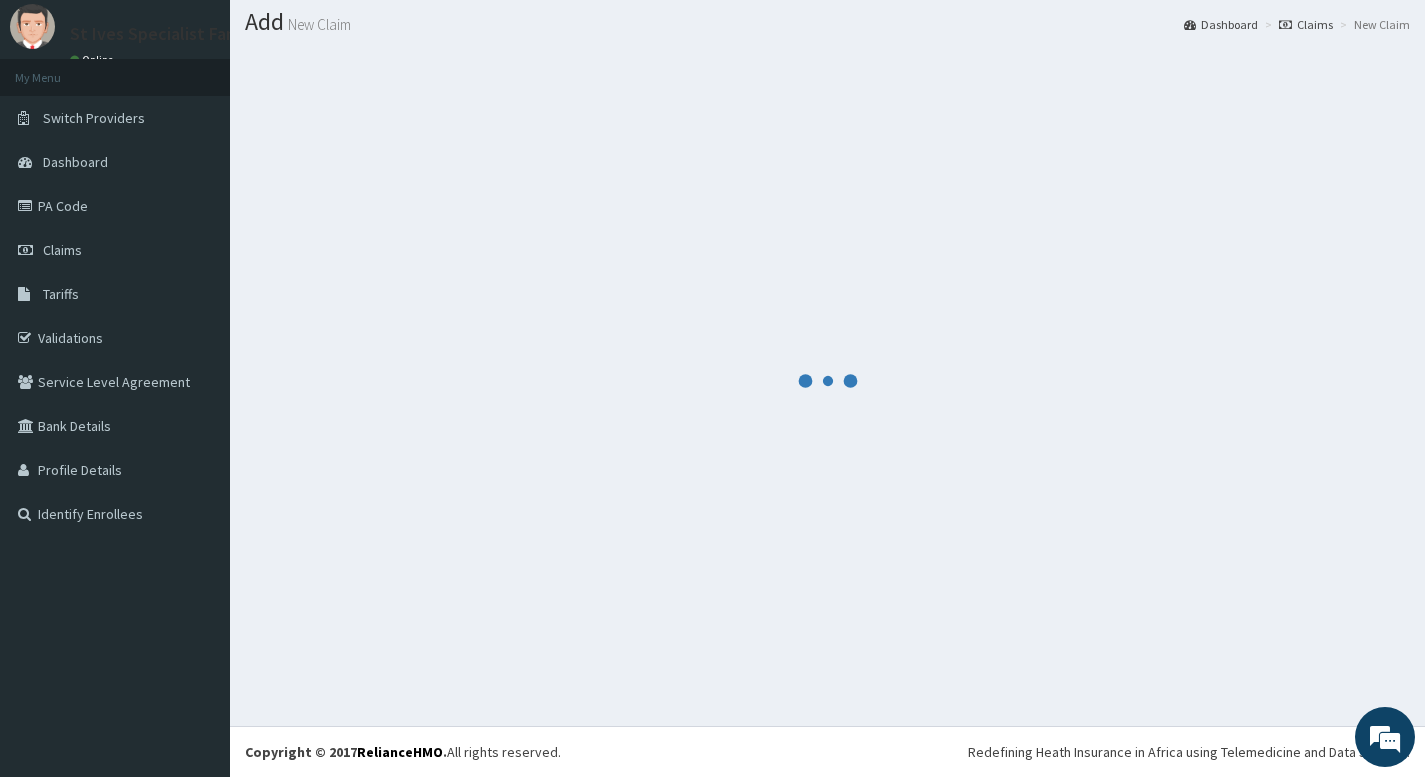 scroll, scrollTop: 734, scrollLeft: 0, axis: vertical 